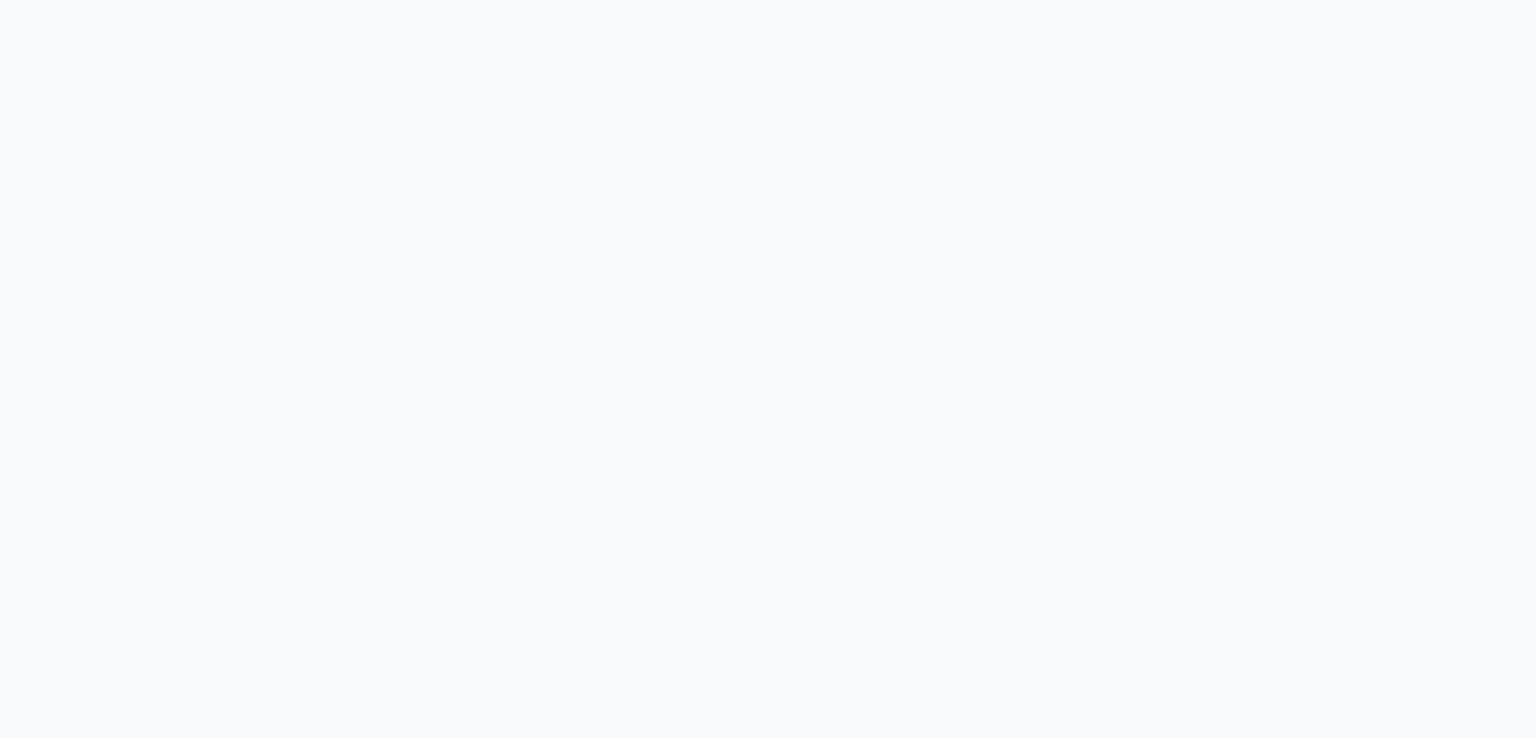 scroll, scrollTop: 0, scrollLeft: 0, axis: both 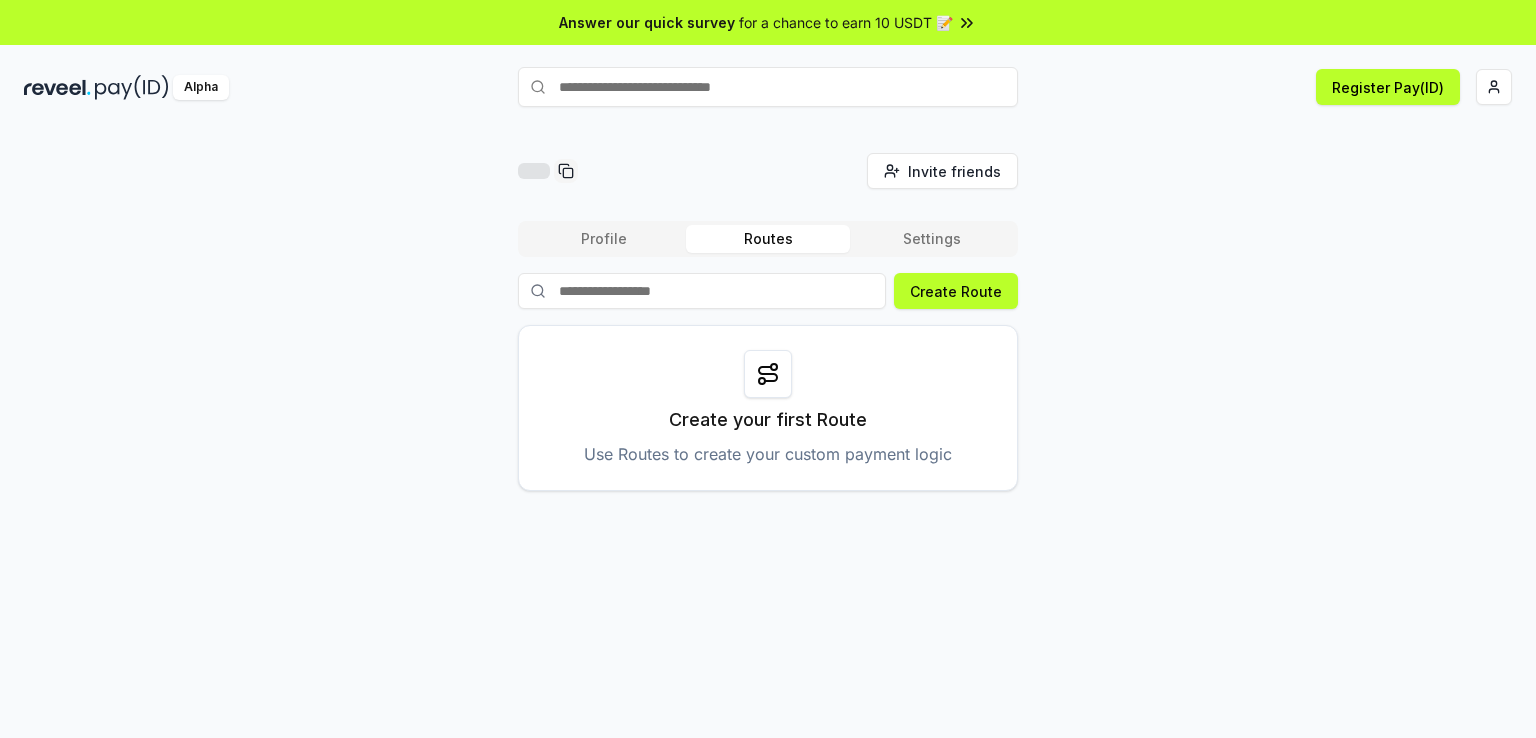 click on "Settings" at bounding box center (932, 239) 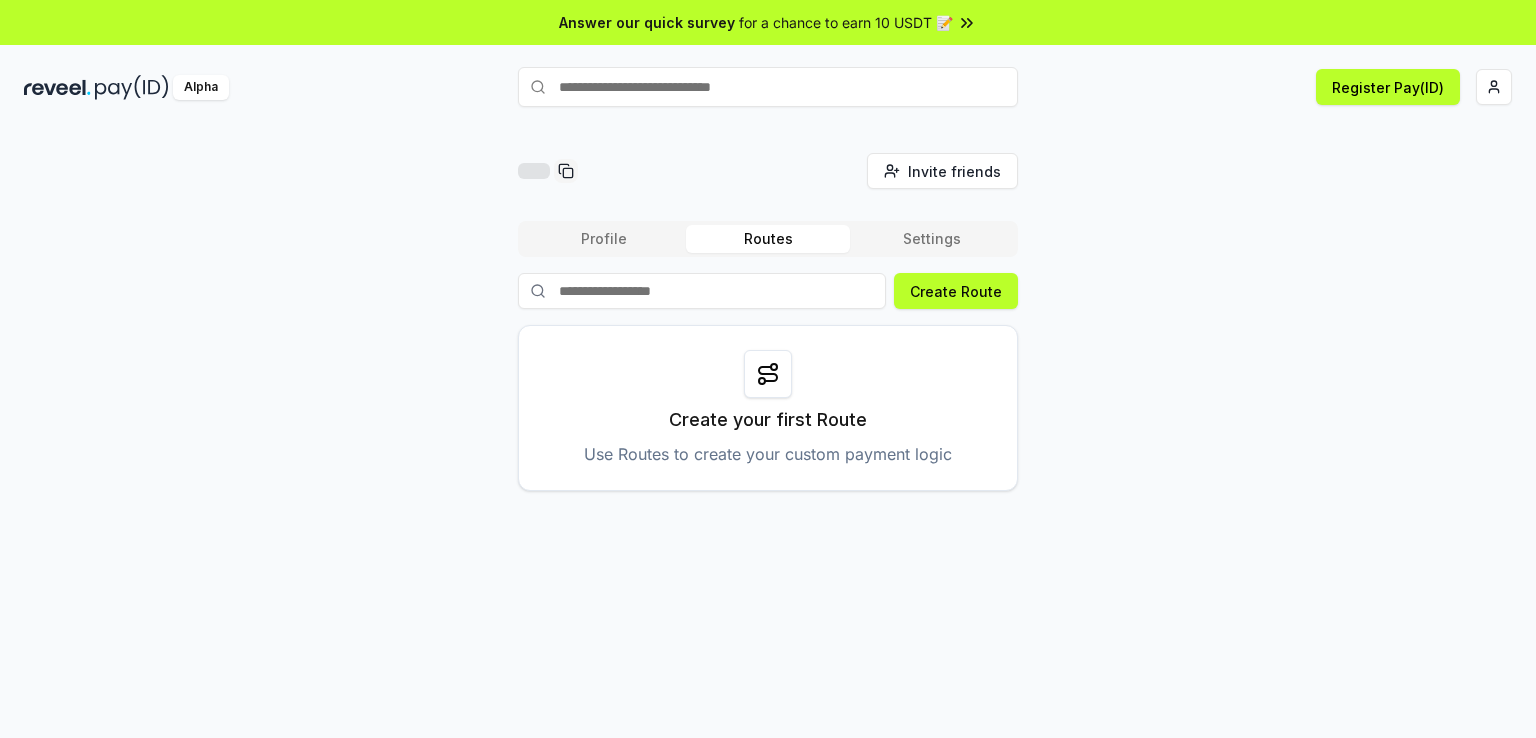 click on "Routes" at bounding box center [768, 239] 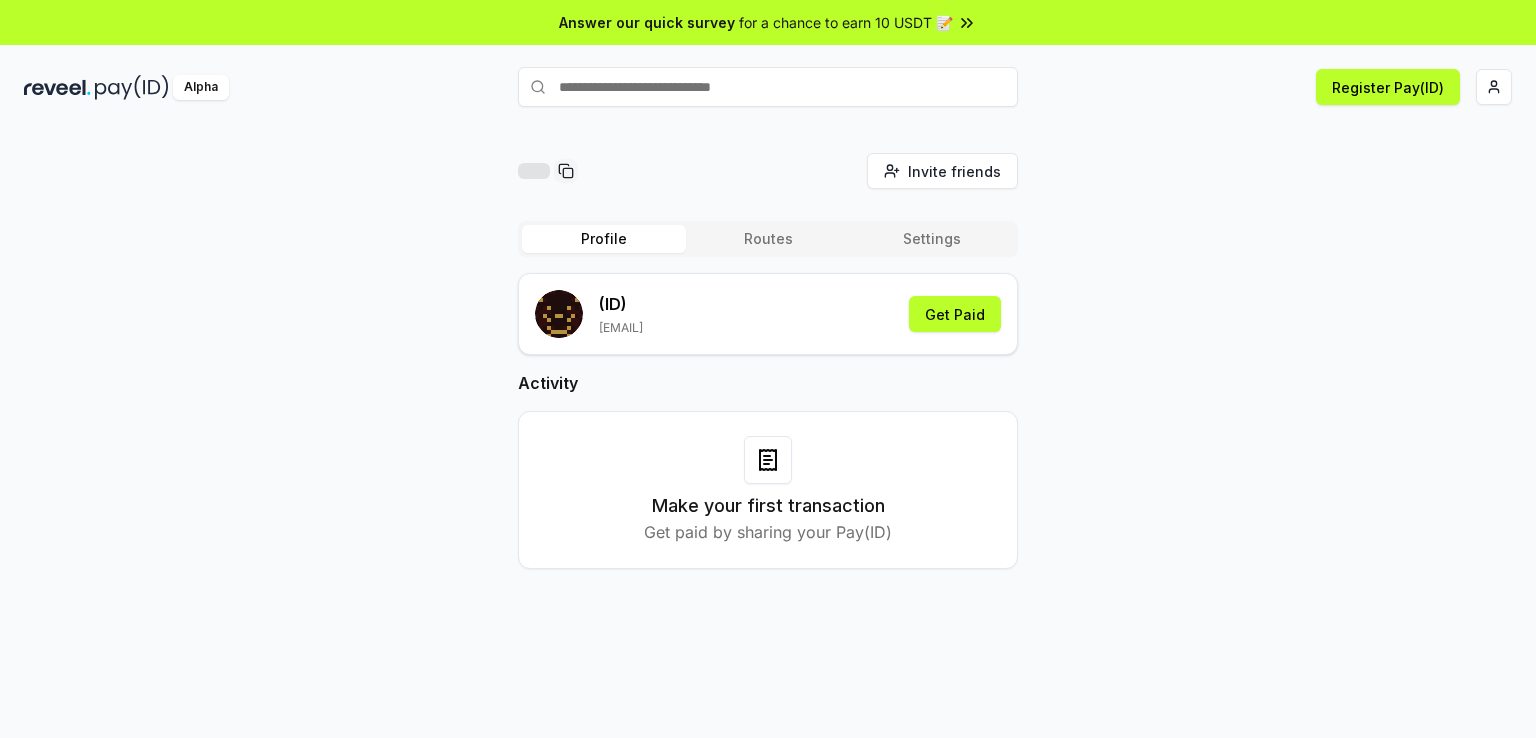 click on "Profile" at bounding box center [604, 239] 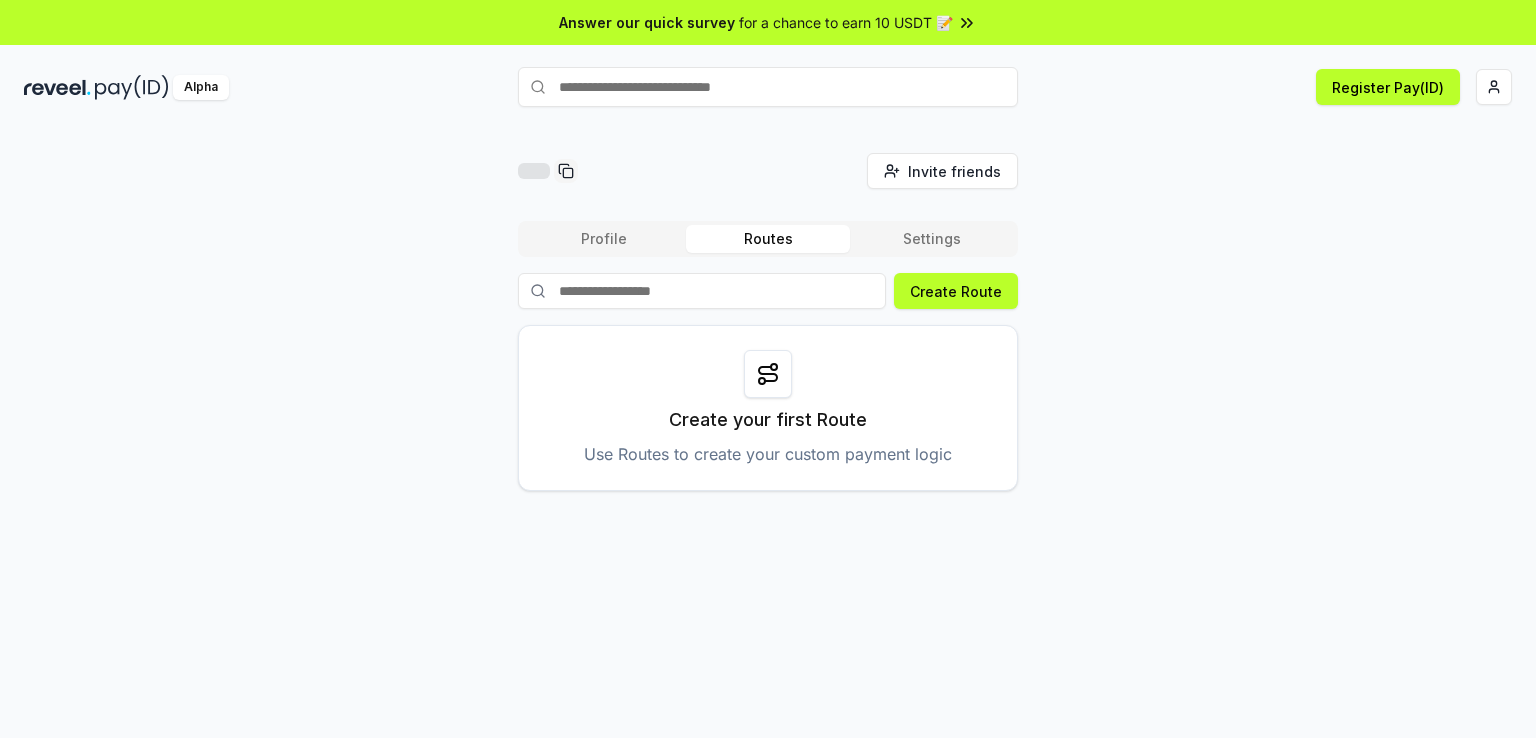 click on "Routes" at bounding box center (768, 239) 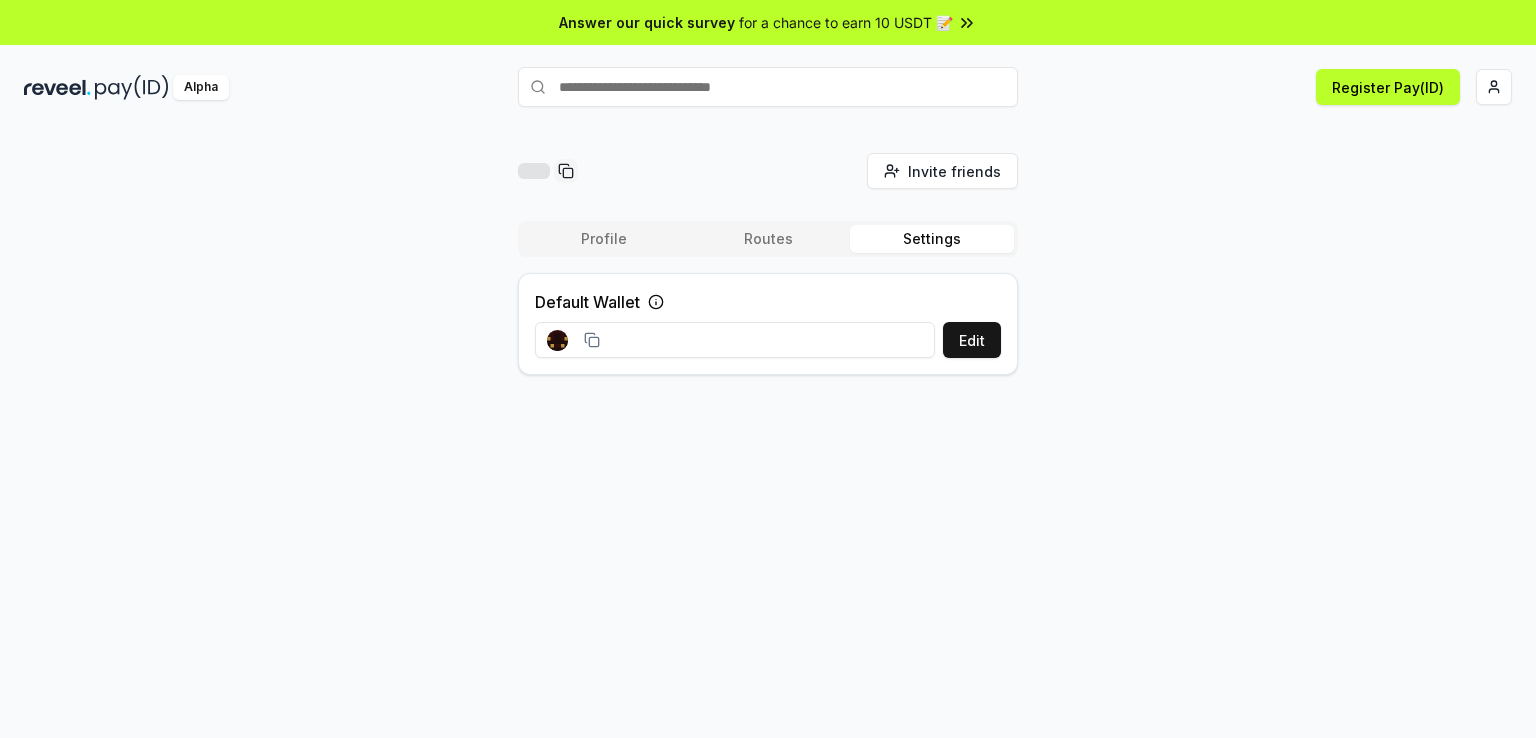 click on "Settings" at bounding box center (932, 239) 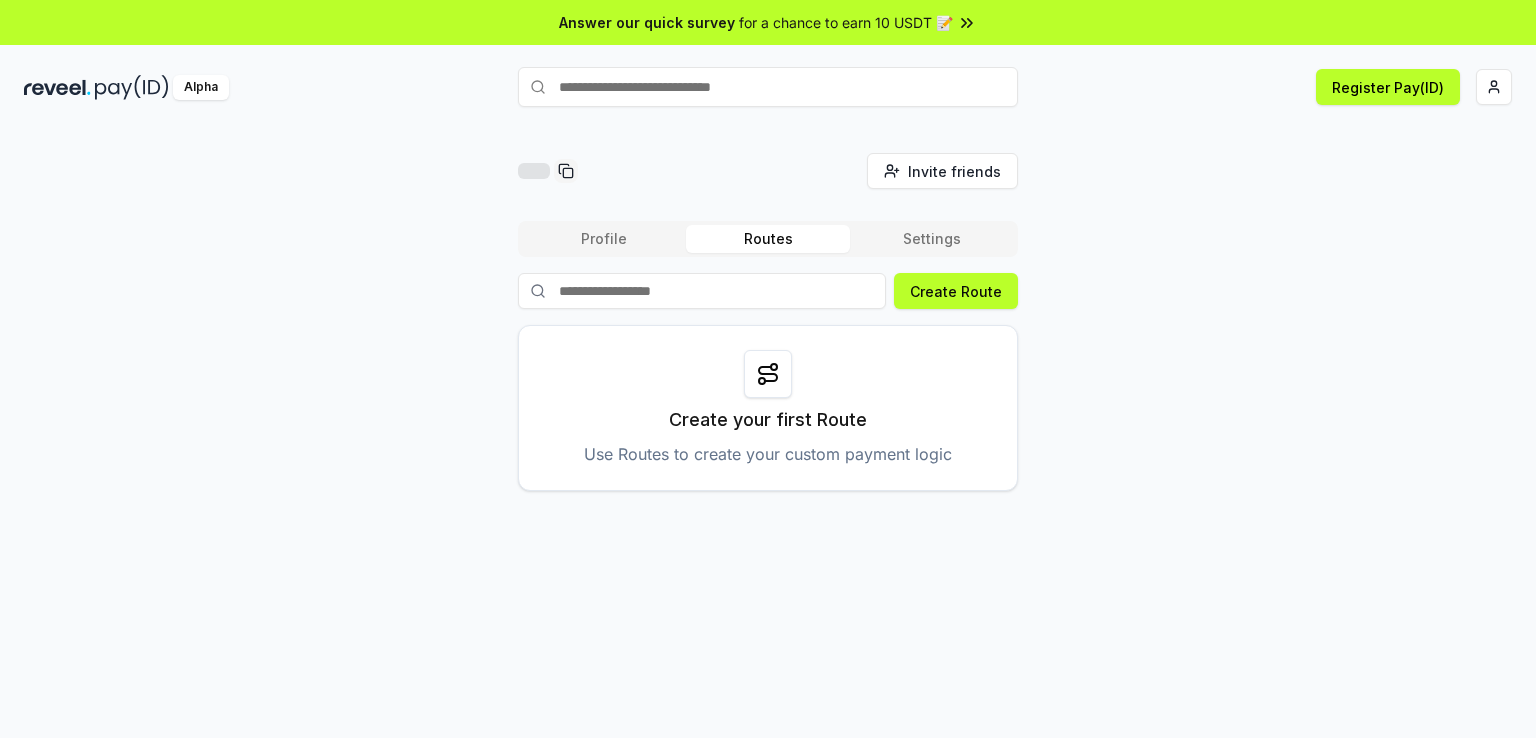 click on "Routes" at bounding box center [768, 239] 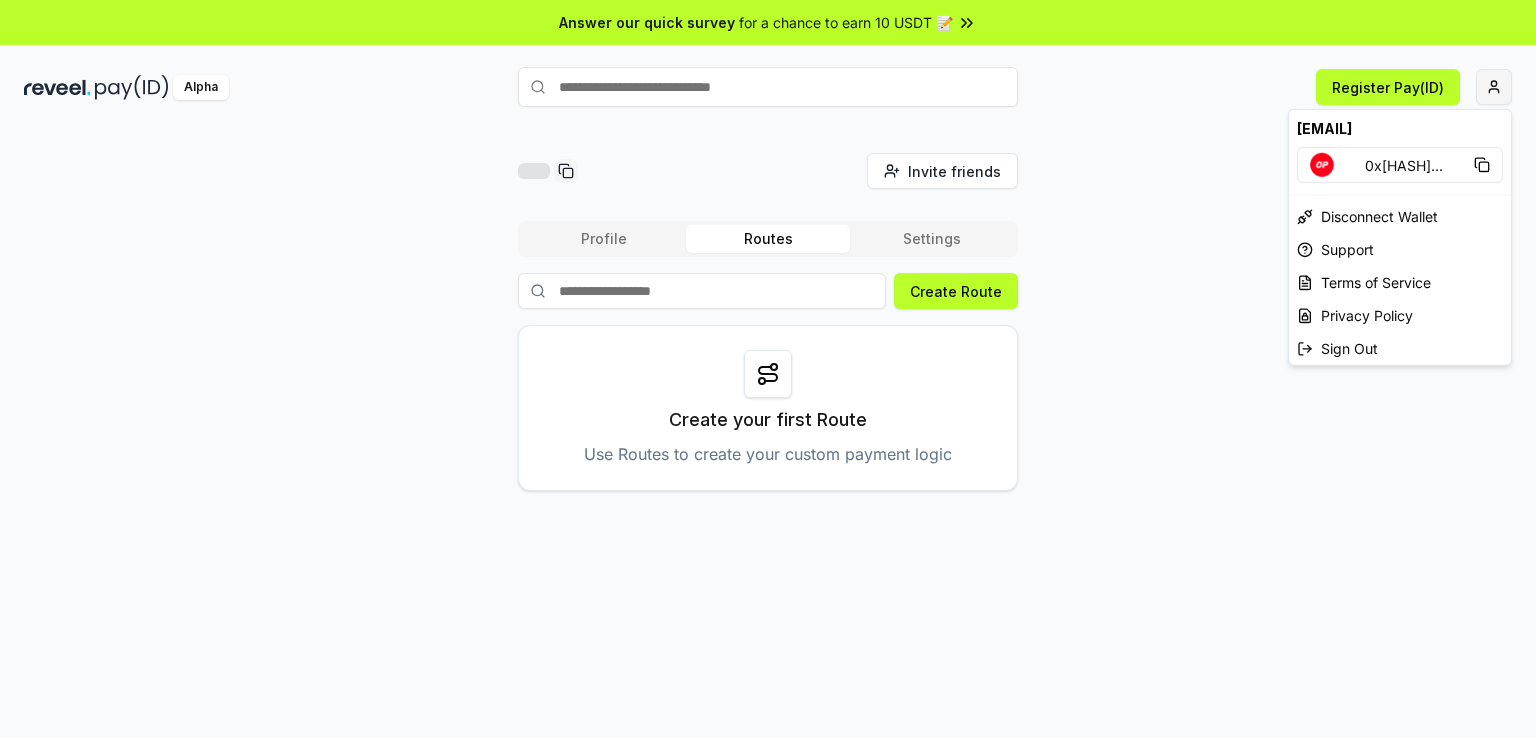 click on "Answer our quick survey for a chance to earn 10 USDT 📝 Alpha Register Pay(ID) Invite friends Invite Profile Routes Settings Create Route Create your first Route Use Routes to create your custom payment logic   [EMAIL]   [ADDRESS] ...     Disconnect Wallet   Support   Terms of Service   Privacy Policy   Sign Out" at bounding box center (768, 369) 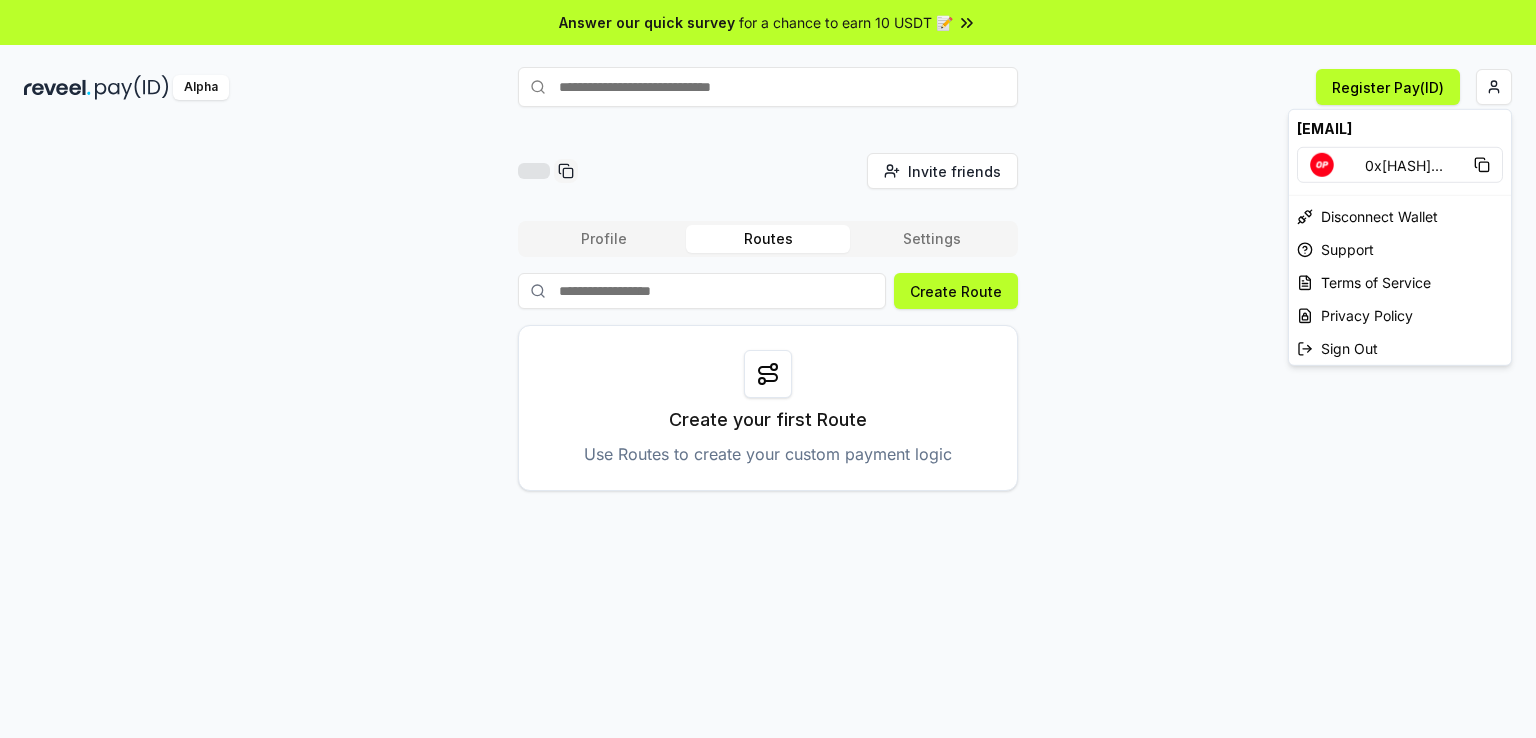 click on "Answer our quick survey for a chance to earn 10 USDT 📝 Alpha Register Pay(ID) Invite friends Invite Profile Routes Settings Create Route Create your first Route Use Routes to create your custom payment logic   [EMAIL]   [ADDRESS] ...     Disconnect Wallet   Support   Terms of Service   Privacy Policy   Sign Out" at bounding box center [768, 369] 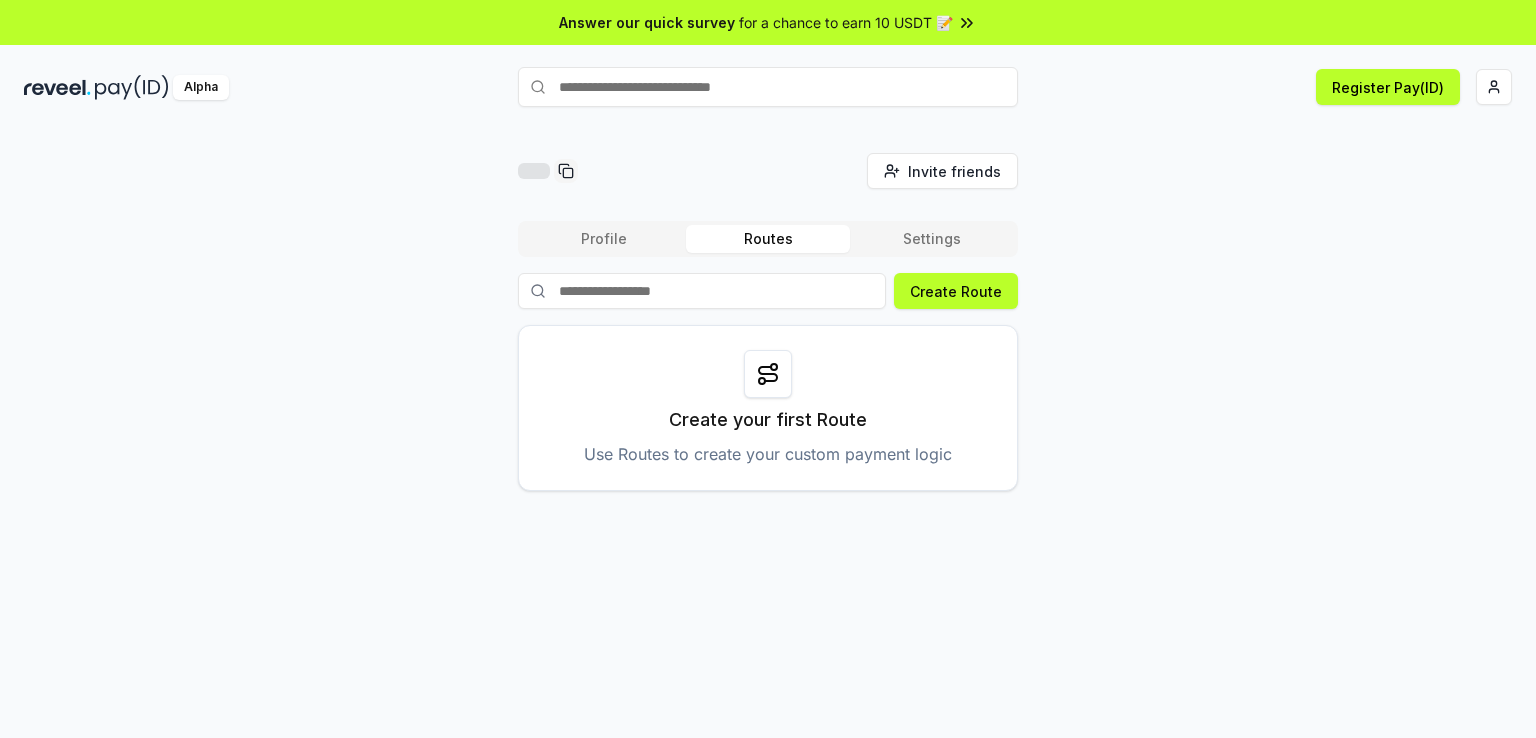 click on "Profile Routes Settings" at bounding box center [768, 239] 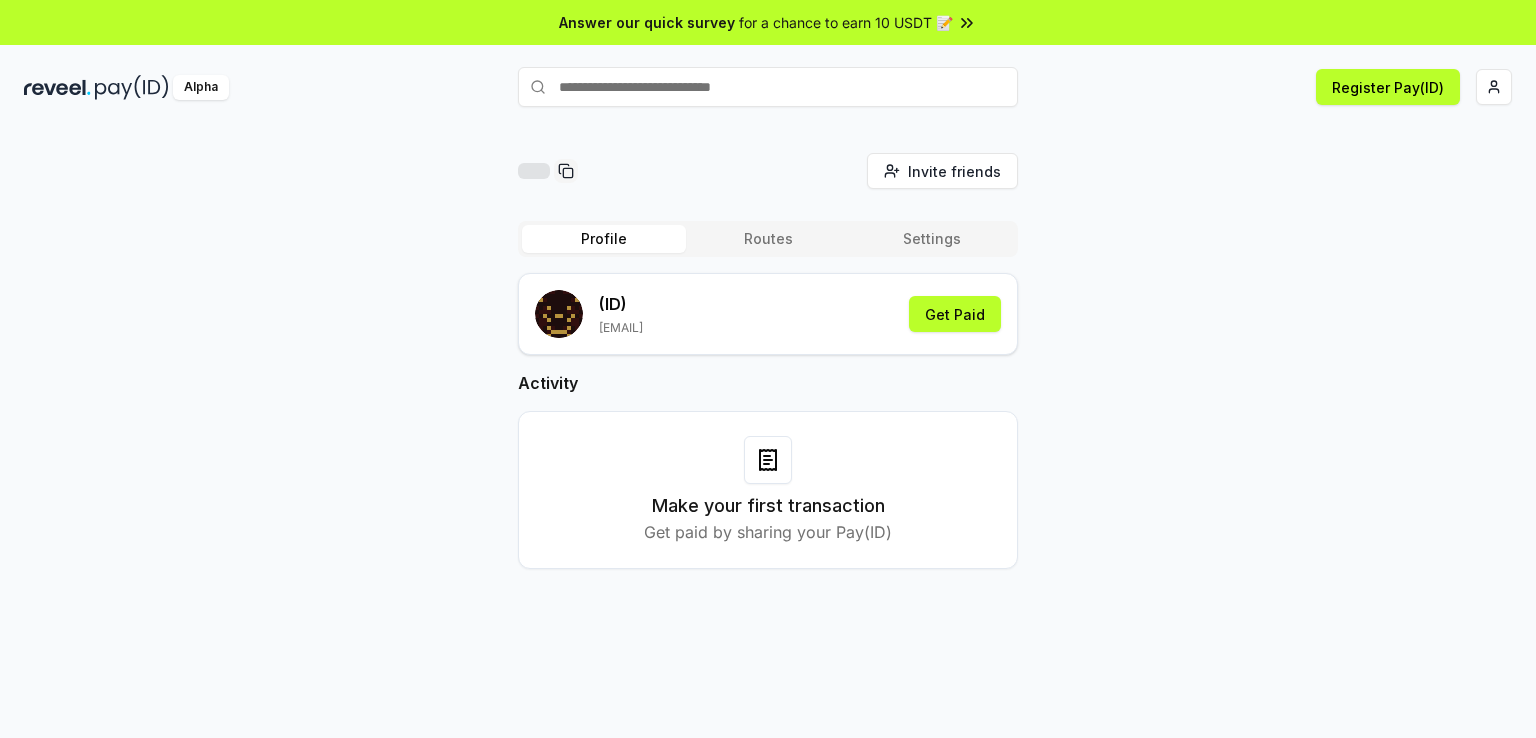 click on "Profile" at bounding box center [604, 239] 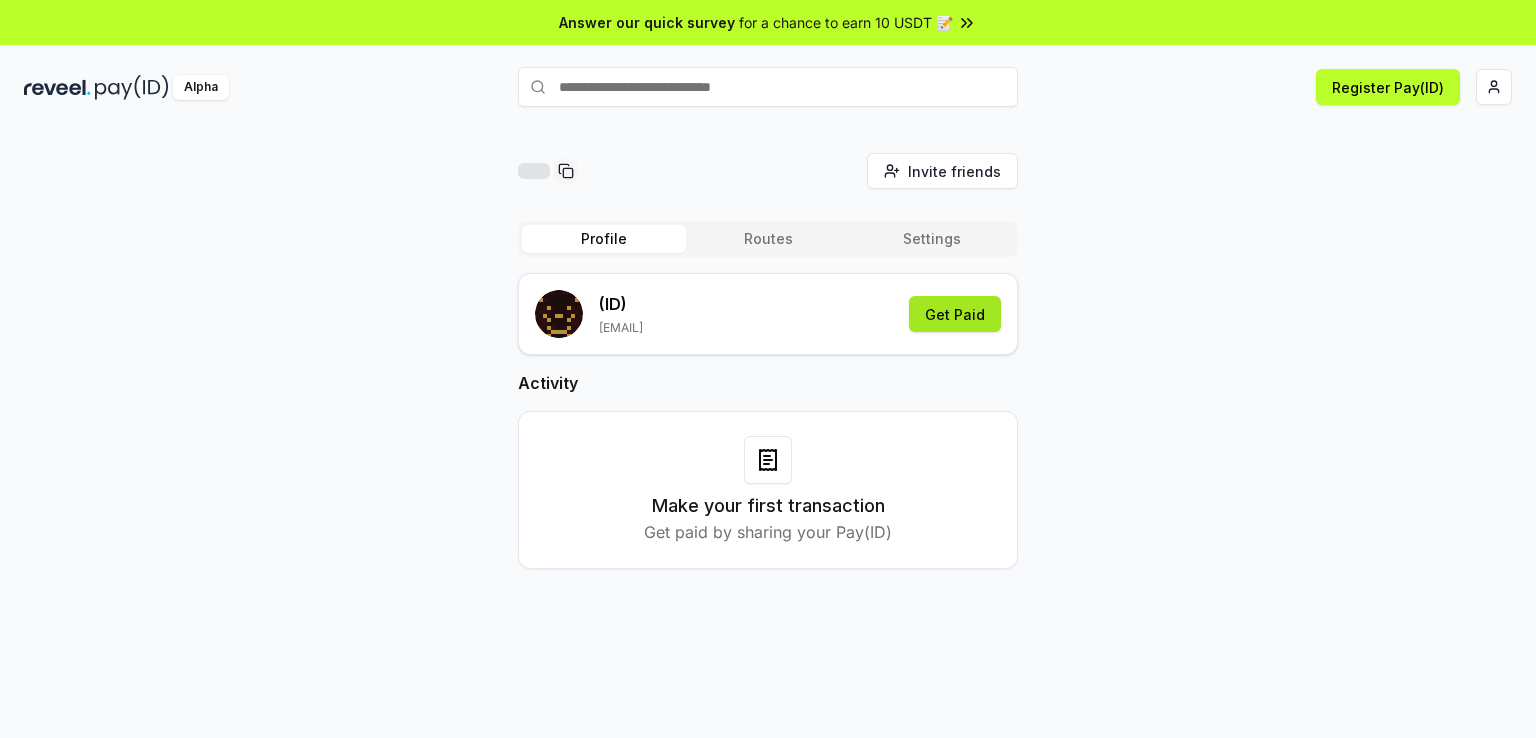 click on "Get Paid" at bounding box center (955, 314) 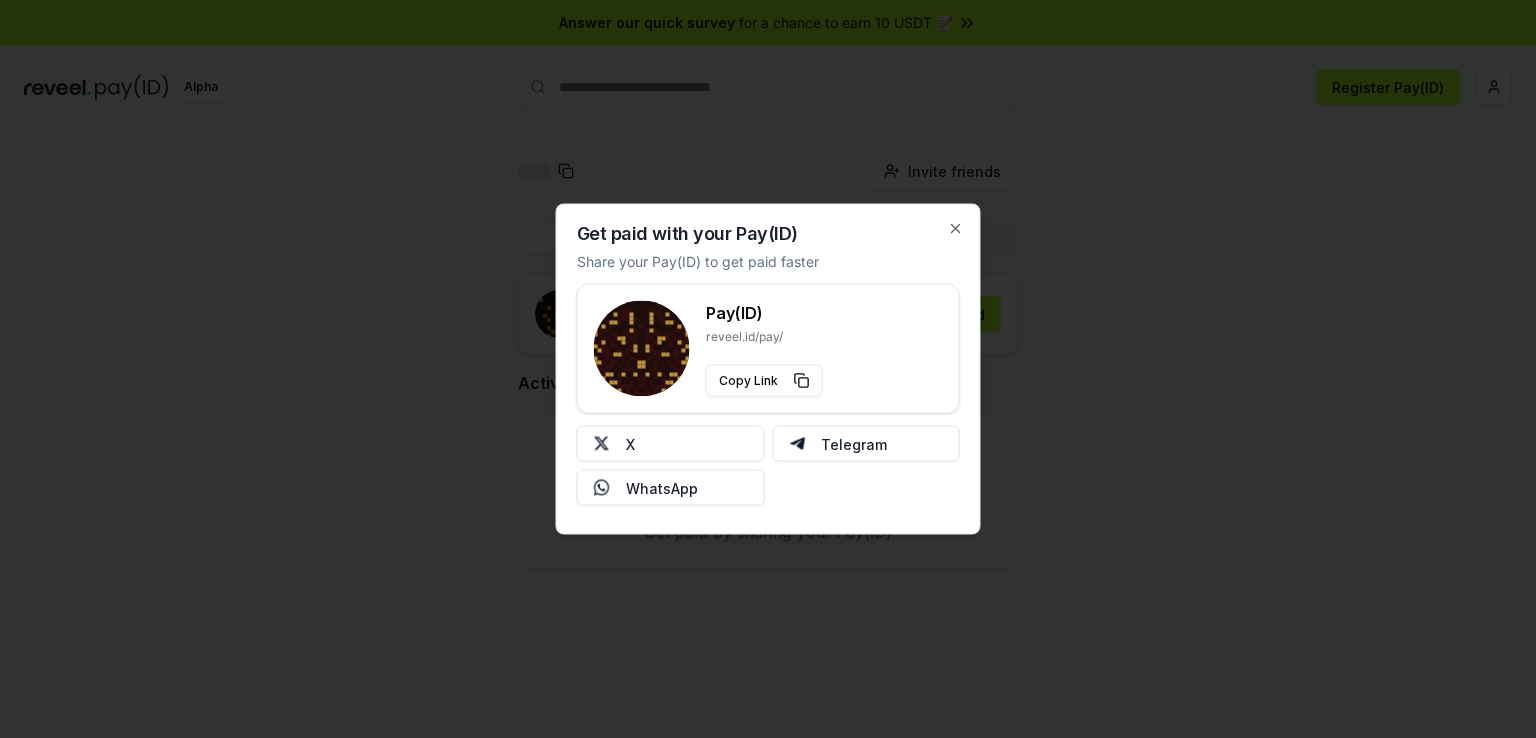 click on "Get paid with your Pay(ID) Share your Pay(ID) to get paid faster  Pay(ID) reveel.id/pay/ Copy Link X Telegram WhatsApp Close" at bounding box center (768, 369) 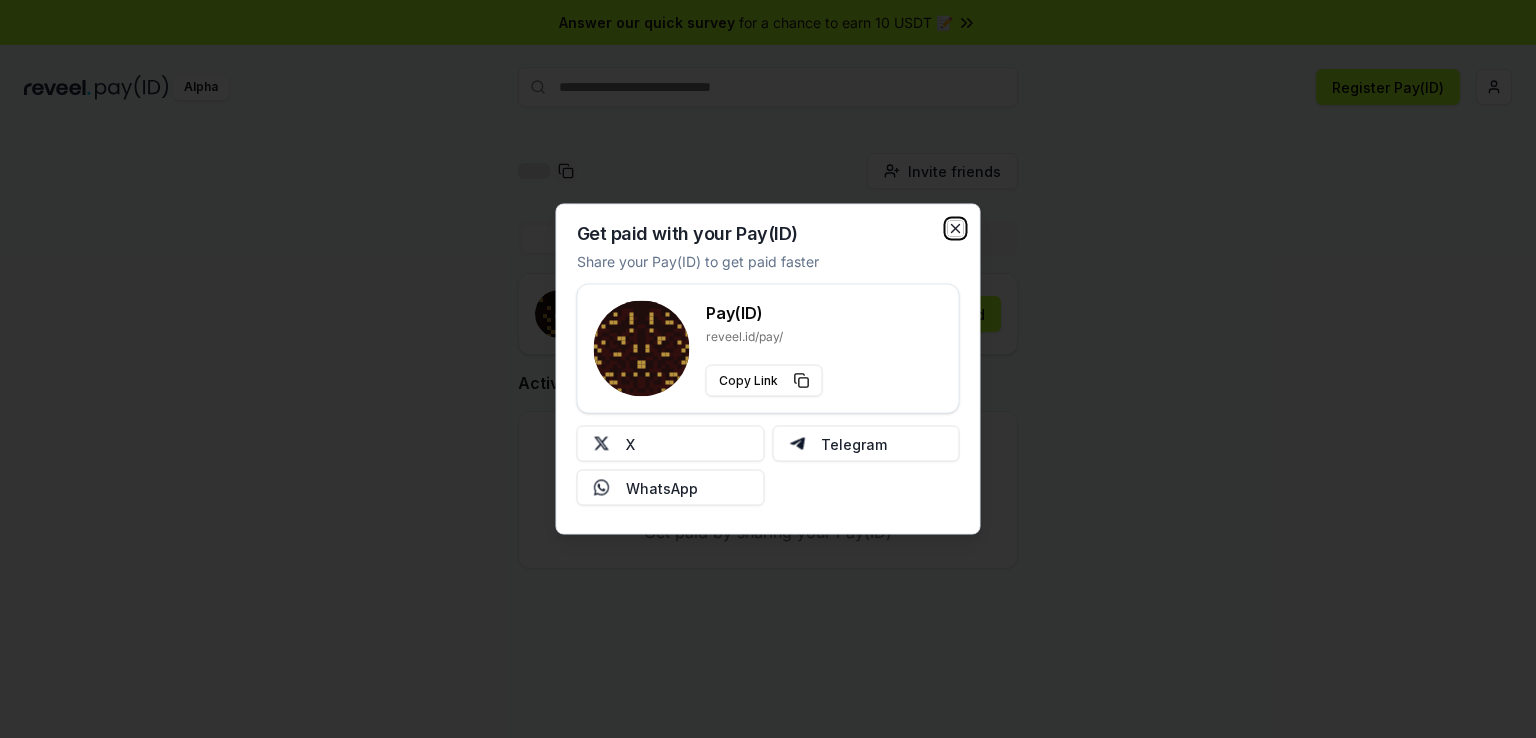 click 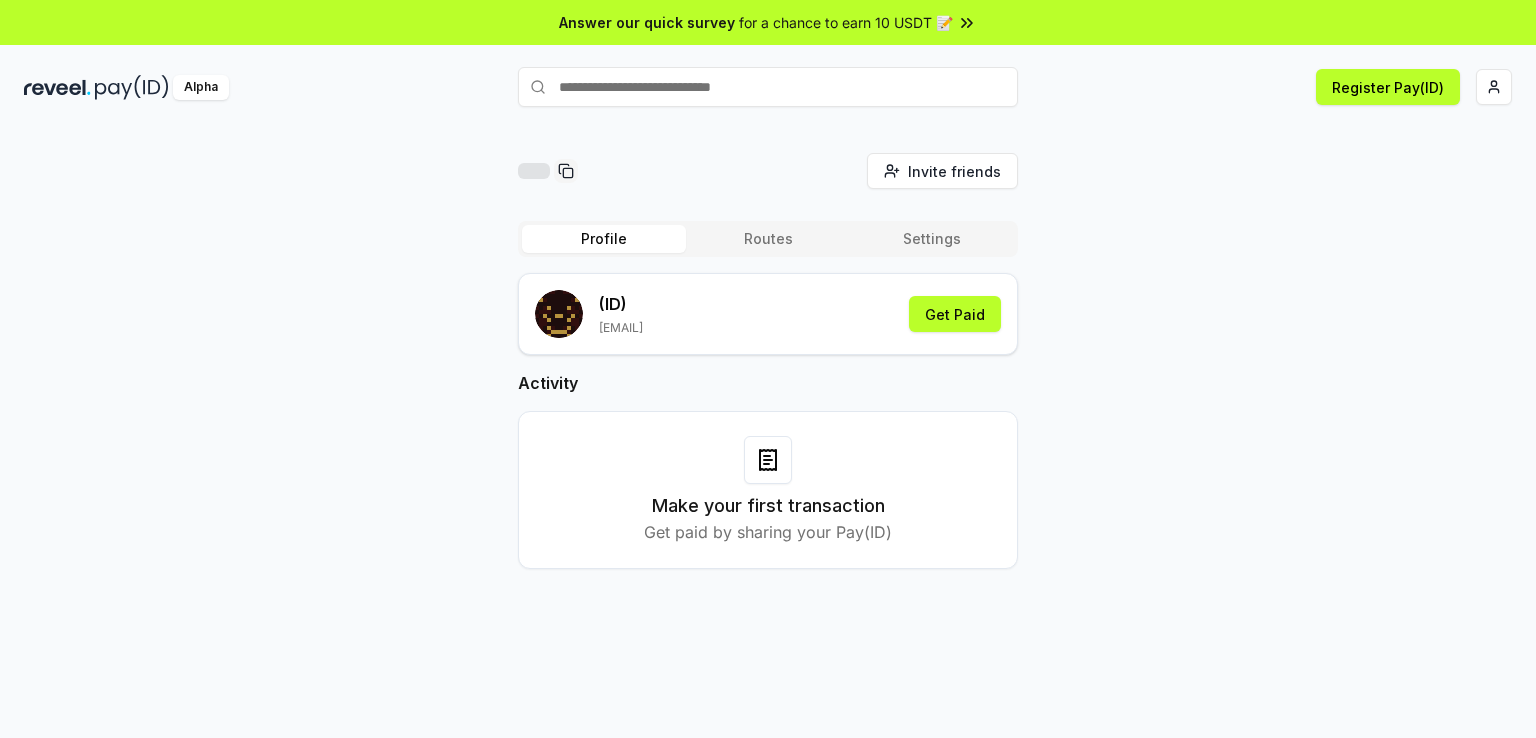 click on "Routes" at bounding box center [768, 239] 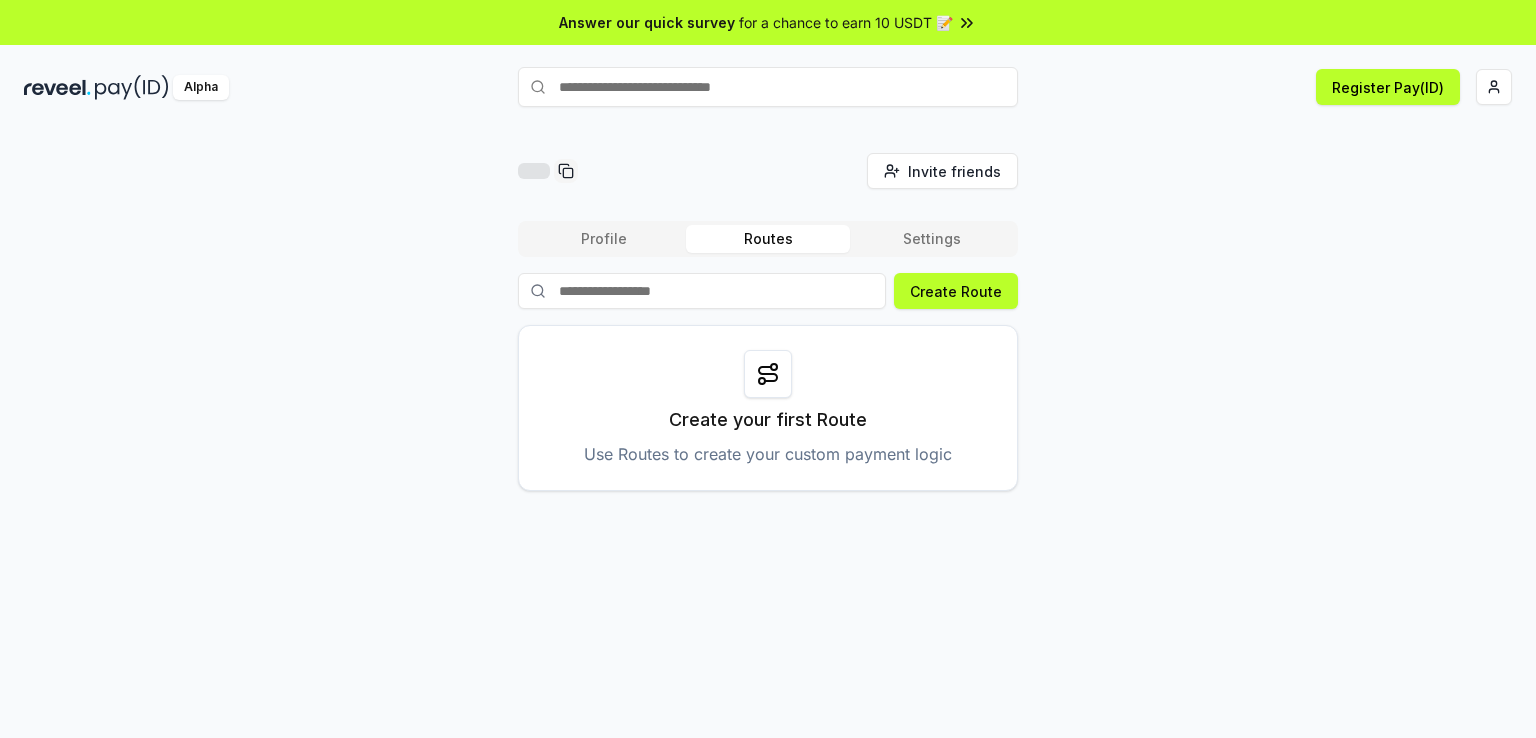 click on "Settings" at bounding box center [932, 239] 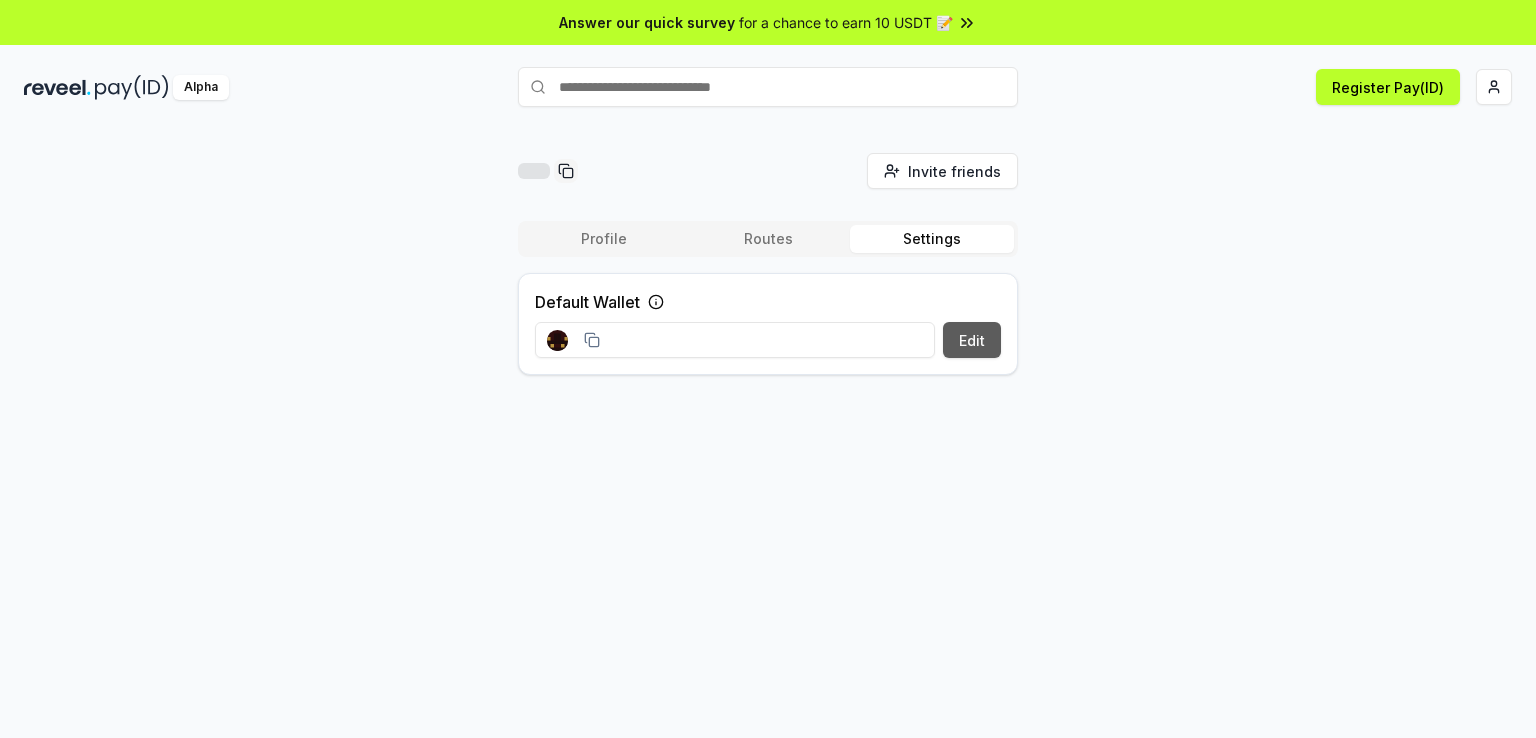 click on "Edit" at bounding box center (972, 340) 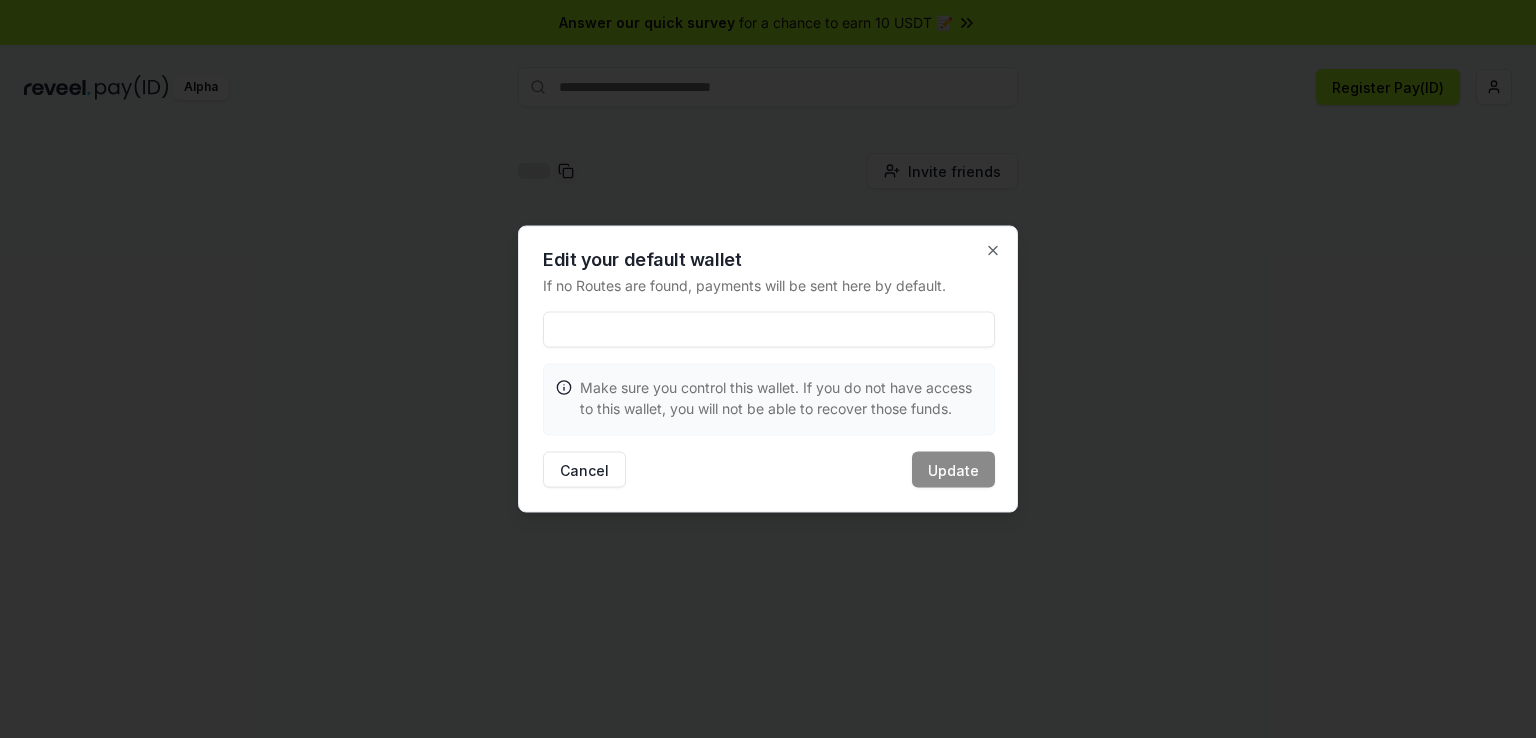 click at bounding box center (769, 330) 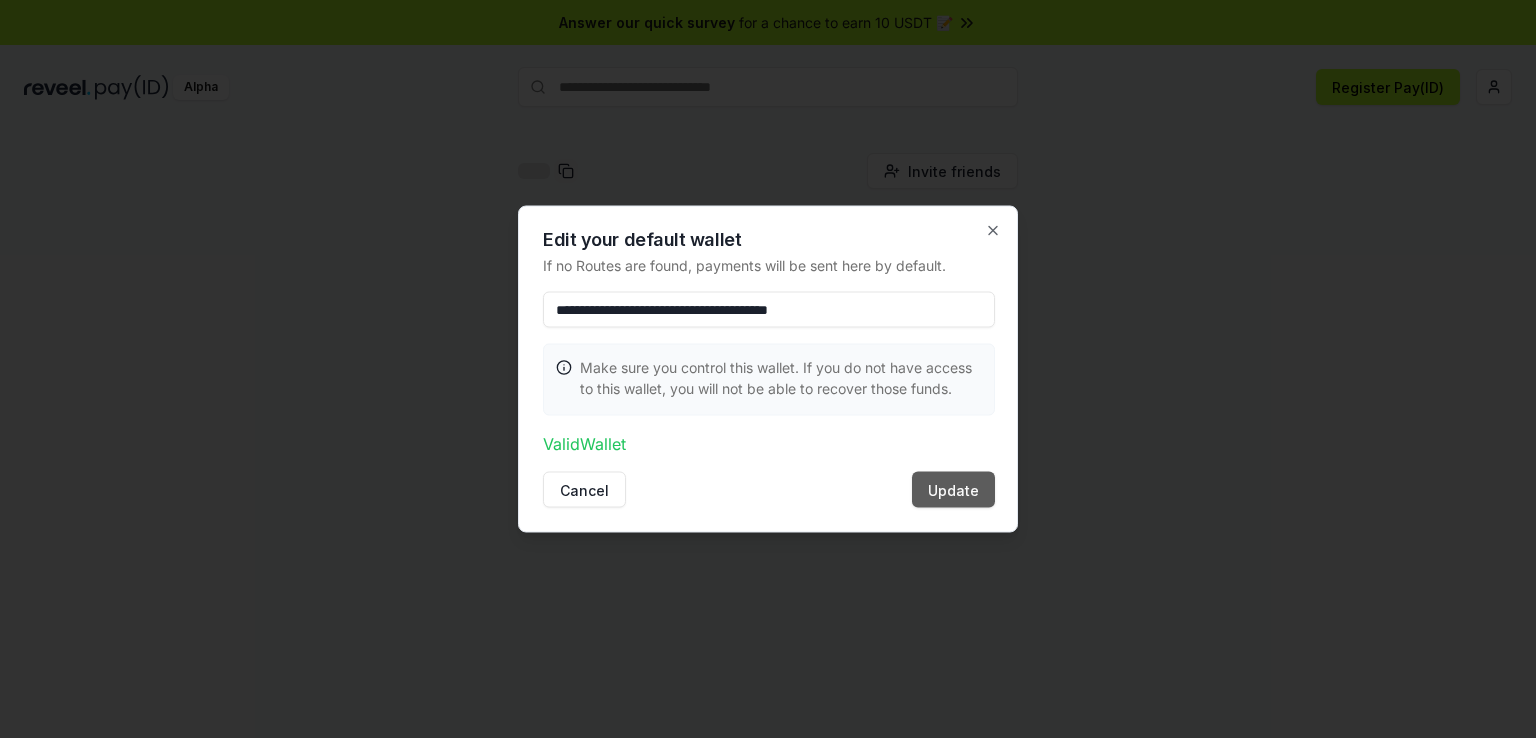 type on "**********" 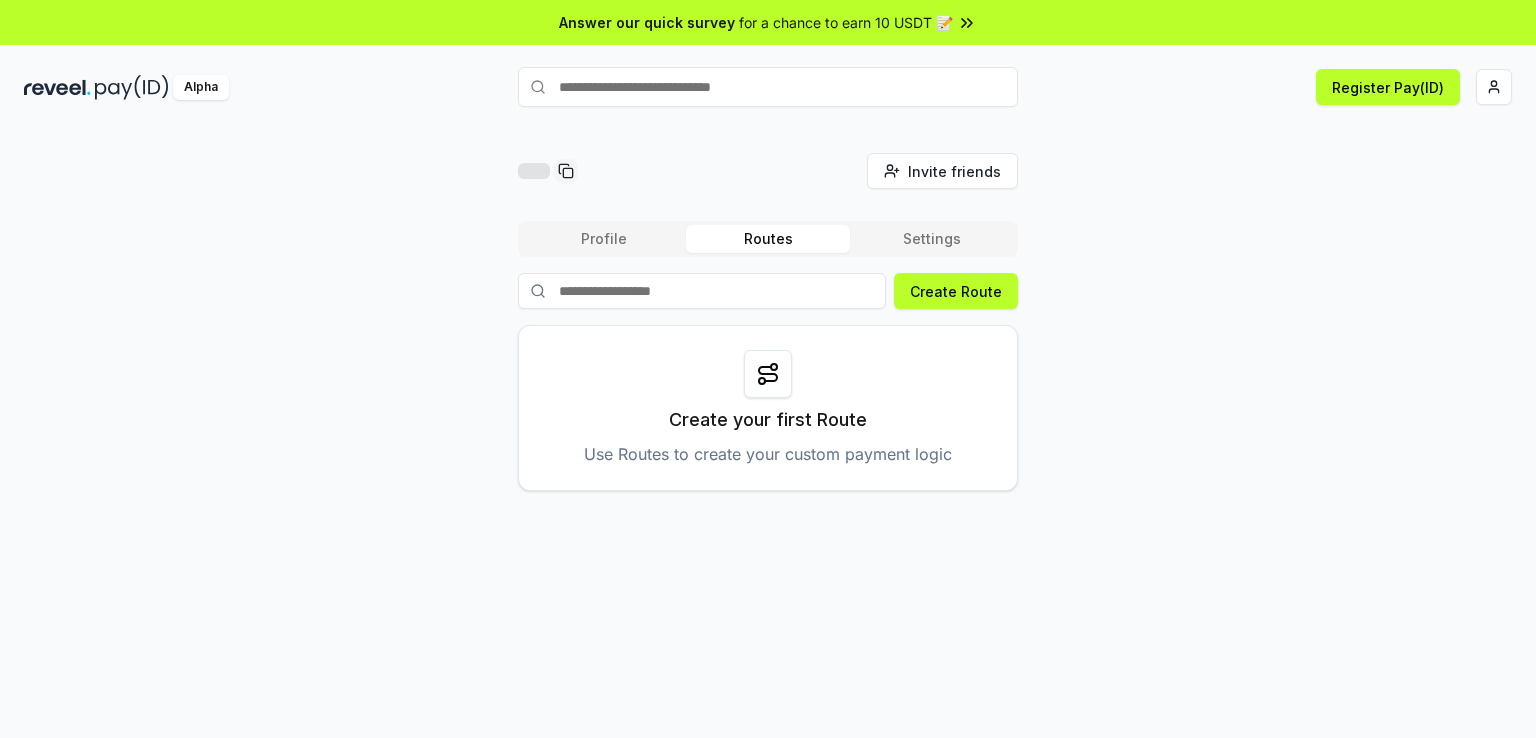 click on "Routes" at bounding box center (768, 239) 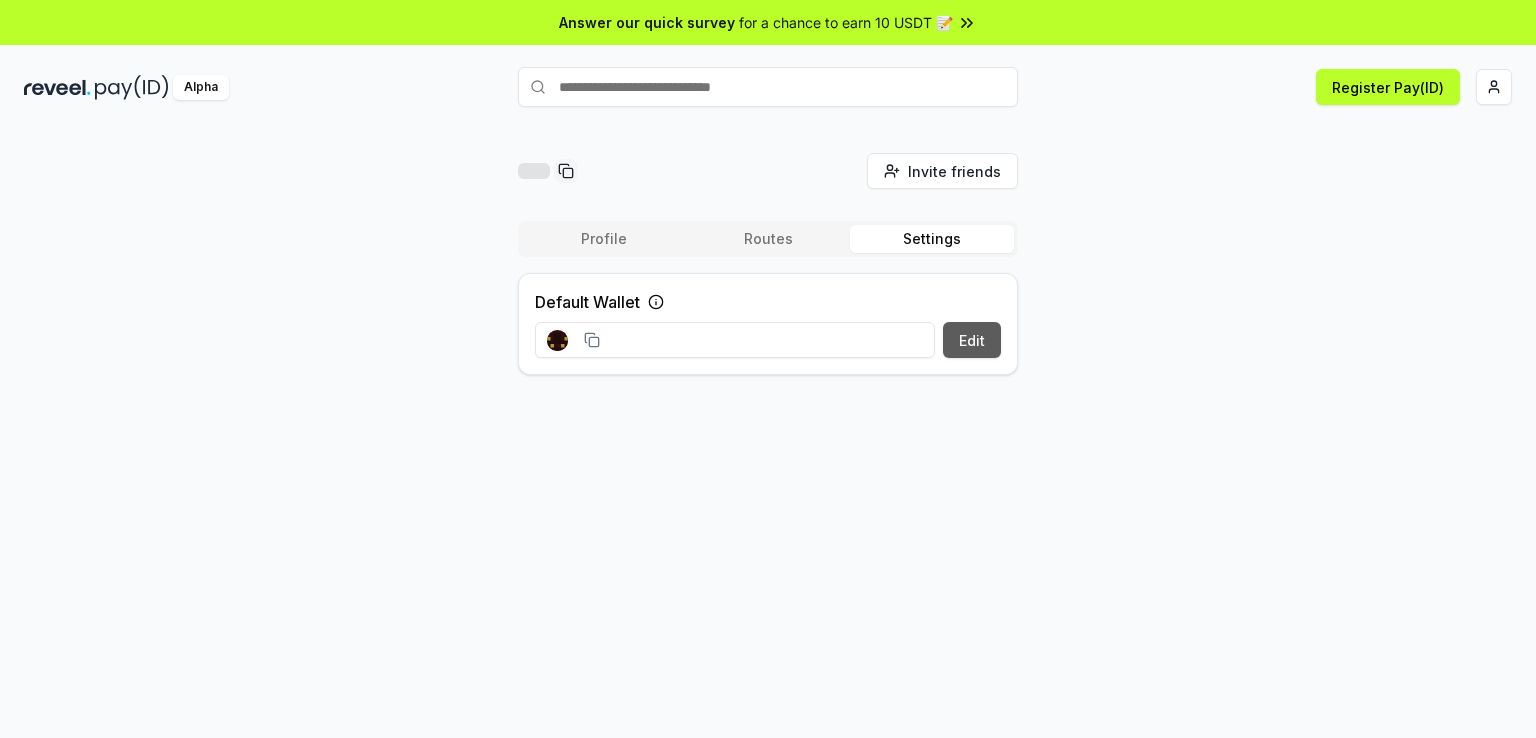 click on "Edit" at bounding box center [972, 340] 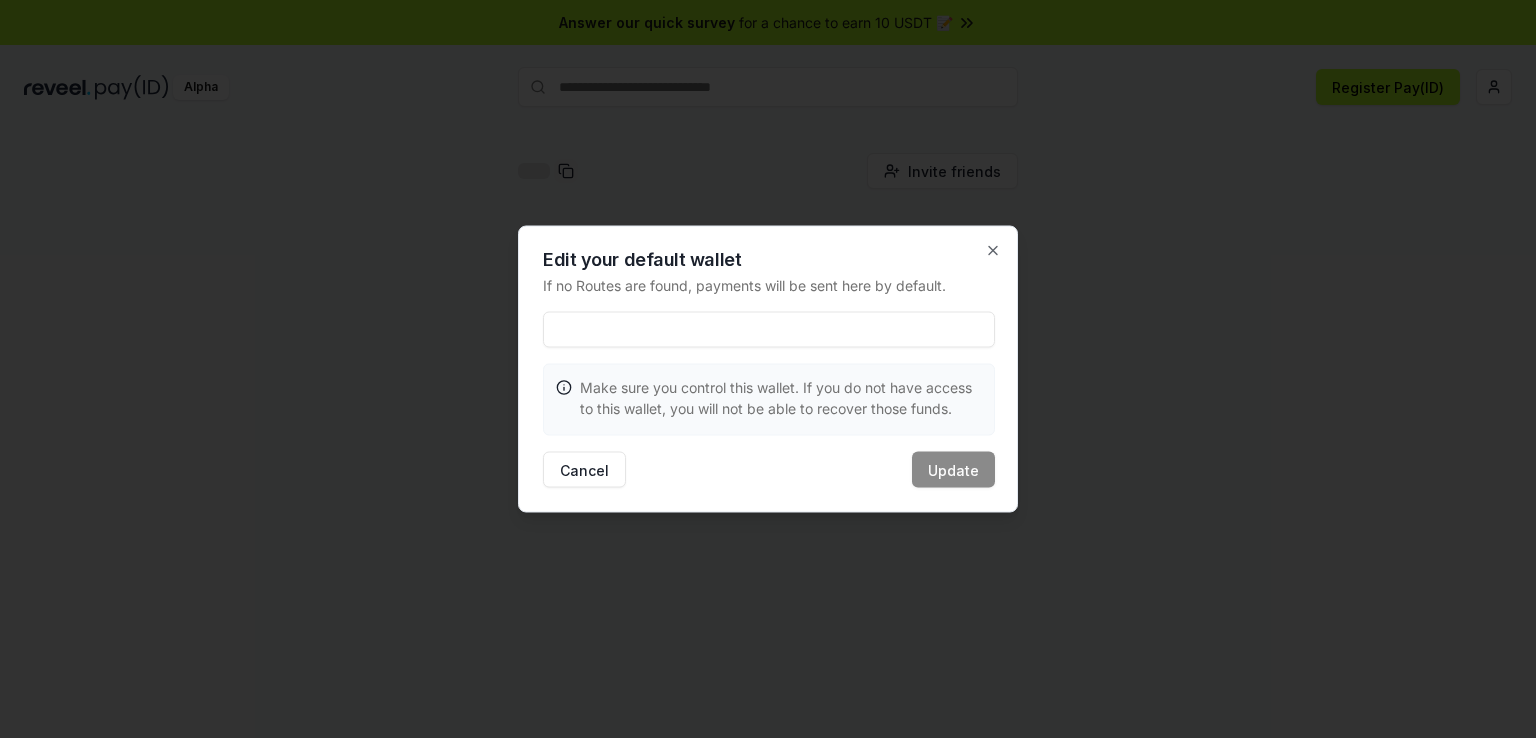 click at bounding box center (769, 330) 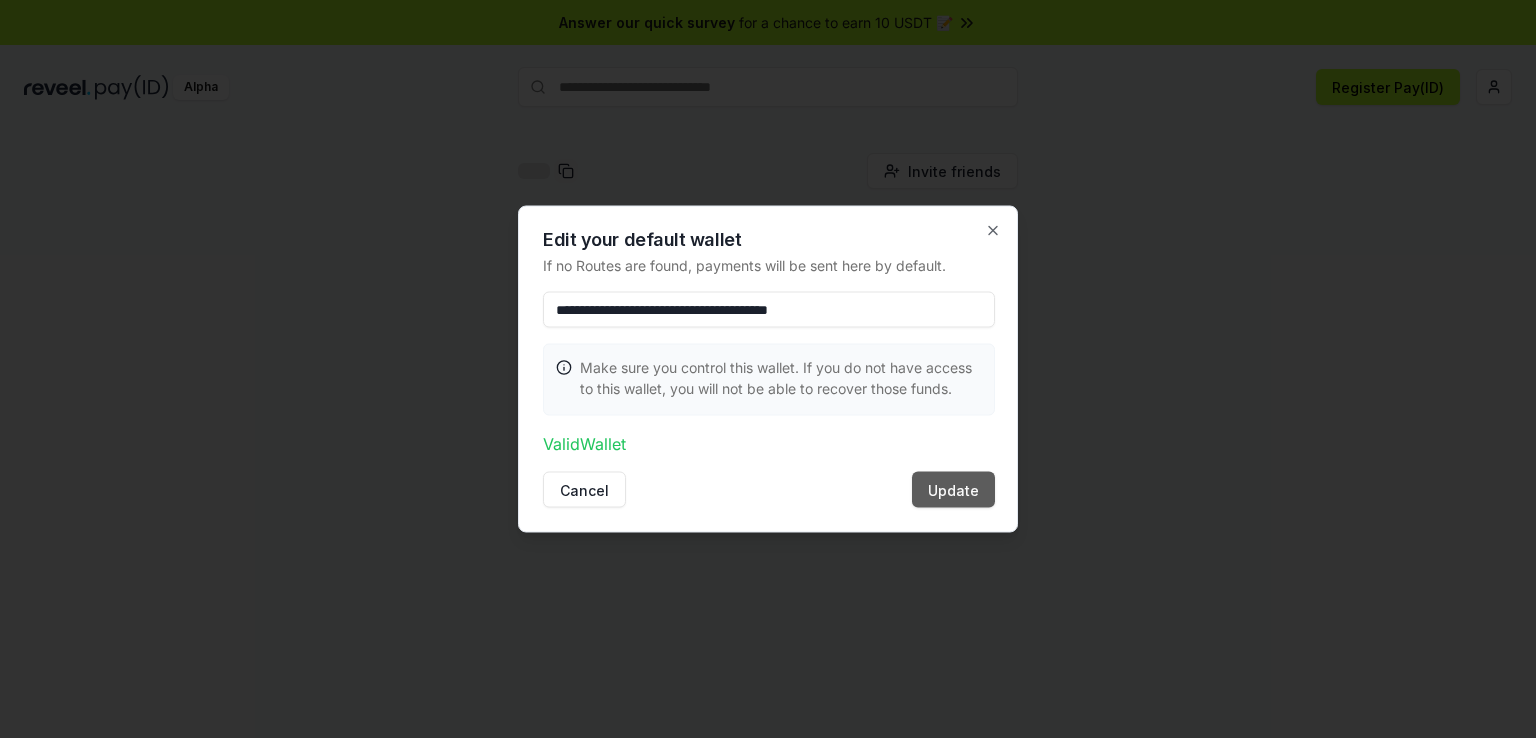 type on "**********" 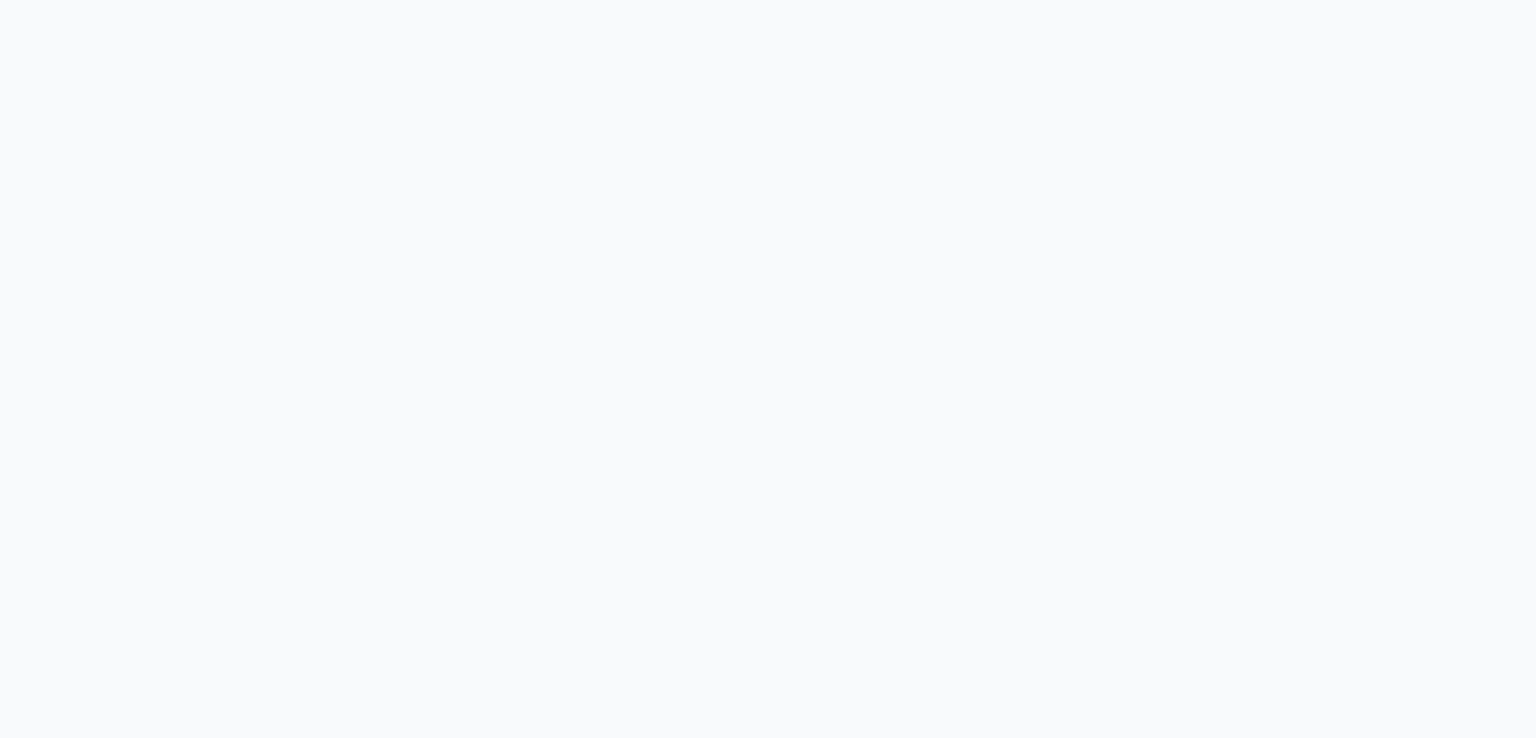scroll, scrollTop: 0, scrollLeft: 0, axis: both 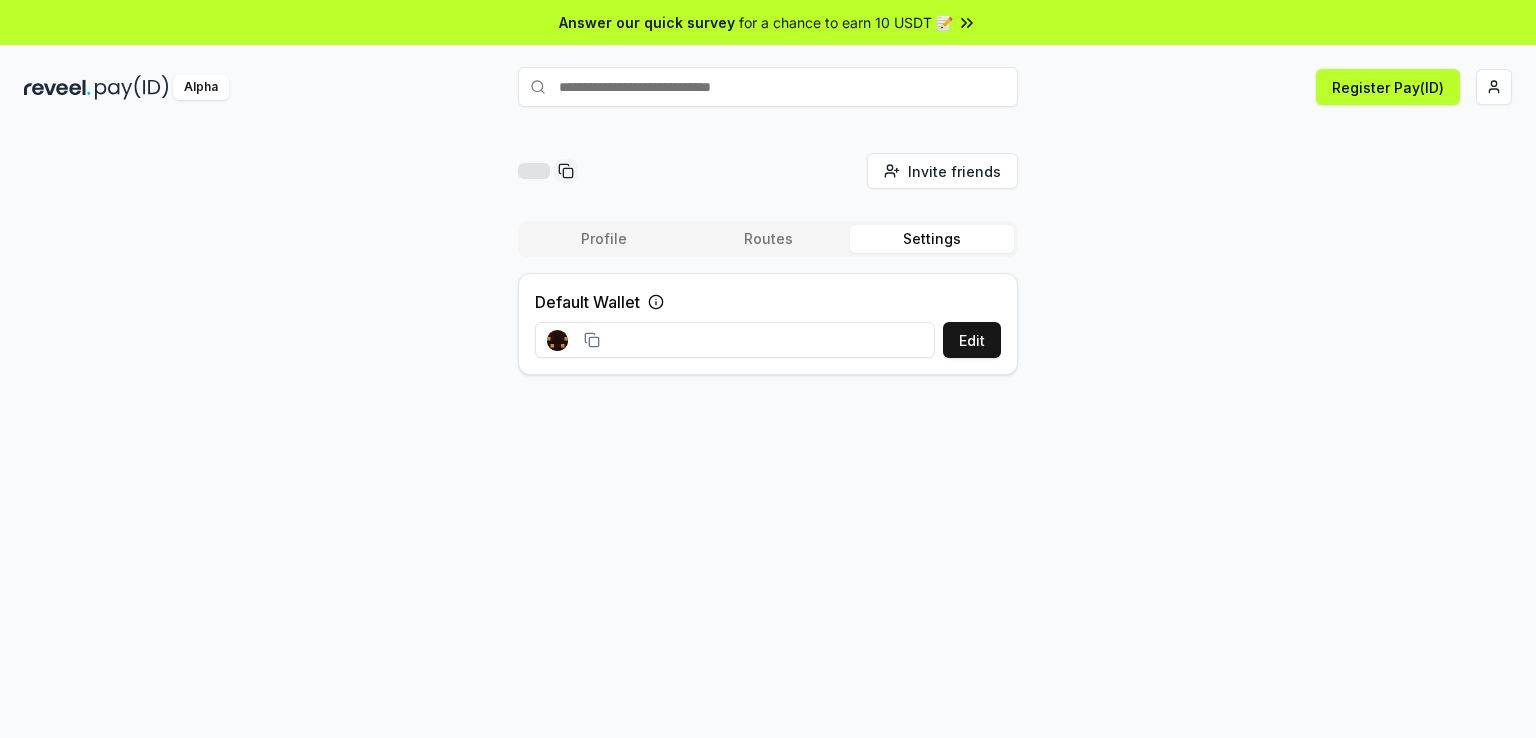 click on "Register Pay(ID)" at bounding box center [1265, 87] 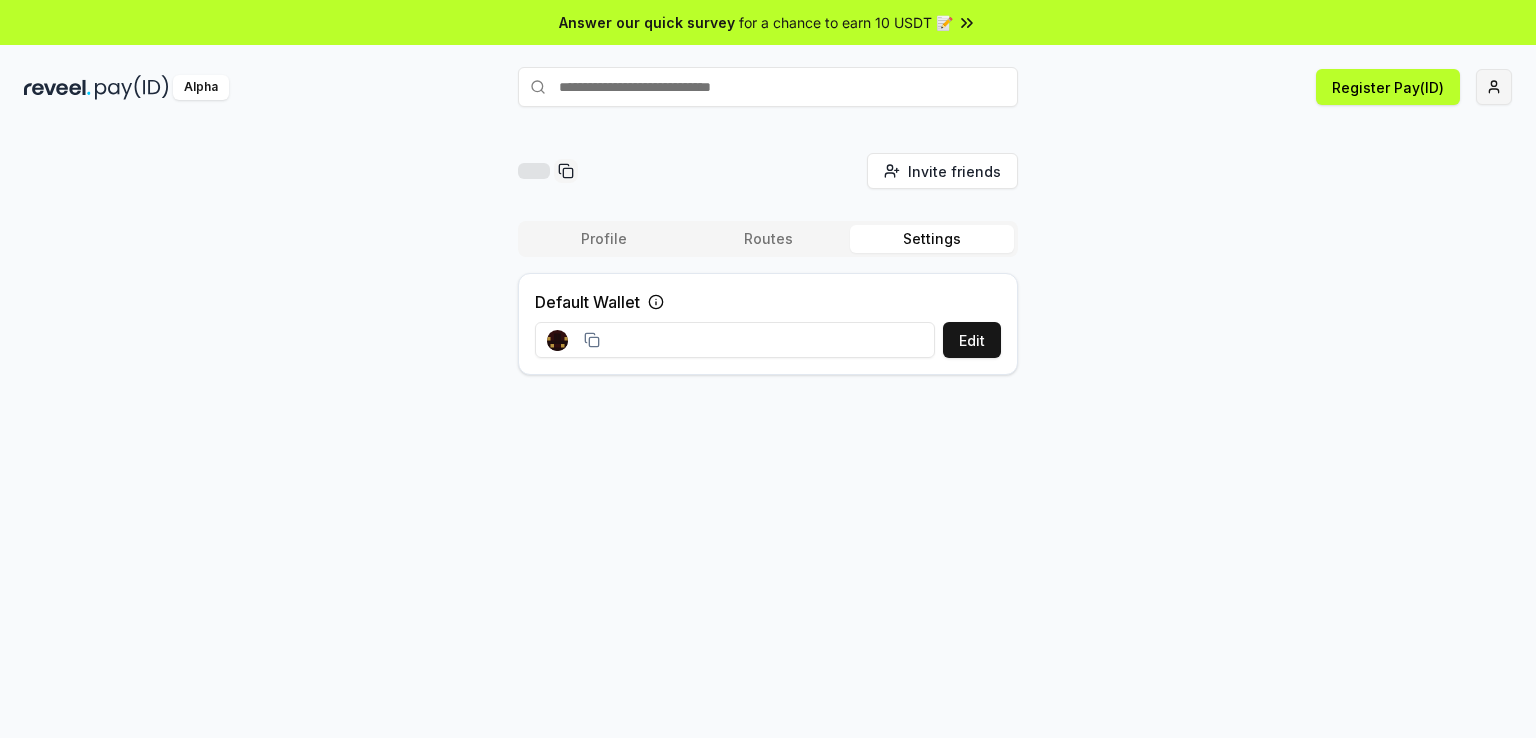 click on "Answer our quick survey for a chance to earn 10 USDT 📝 Alpha Register Pay(ID) Invite friends Invite Profile Routes Settings Default Wallet Edit" at bounding box center (768, 369) 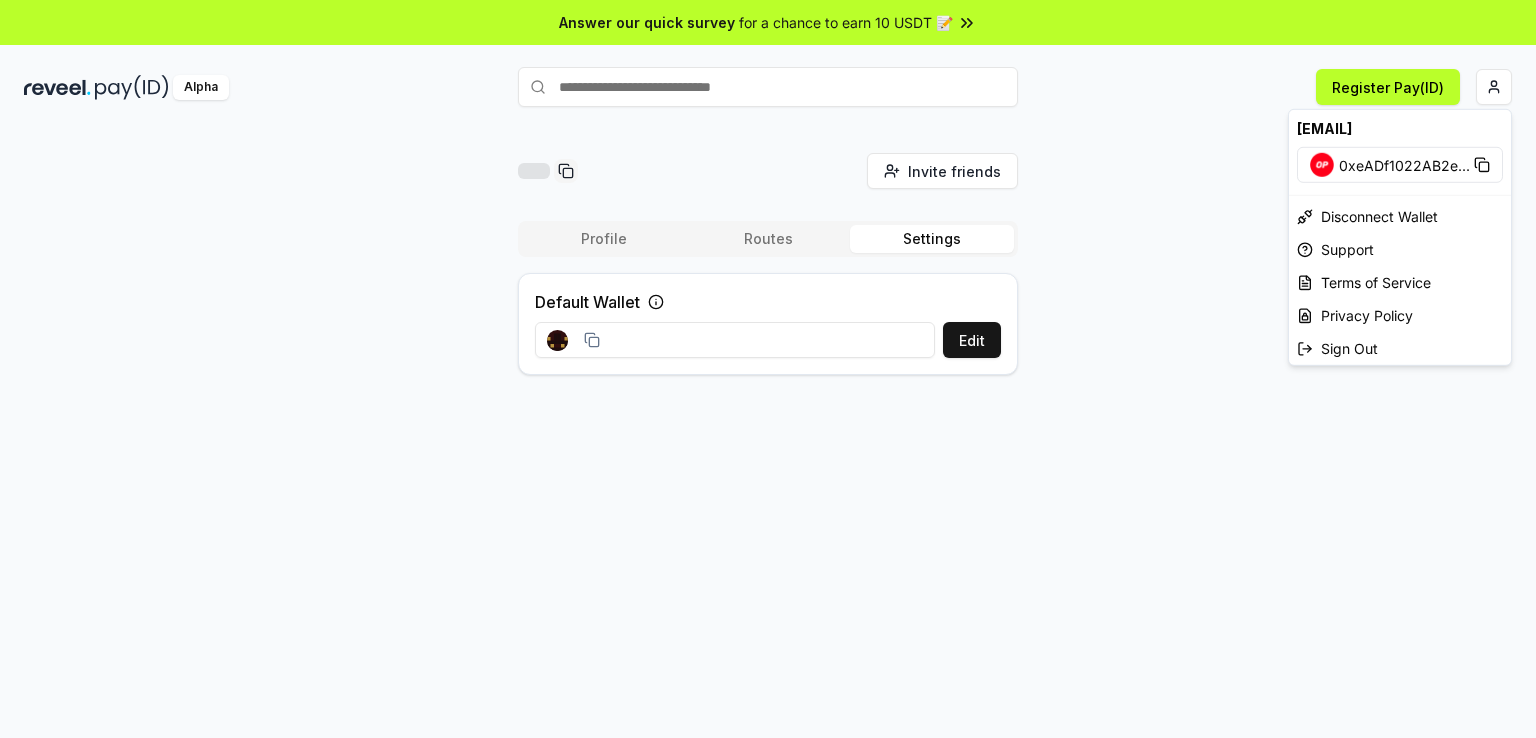 click on "Answer our quick survey for a chance to earn 10 USDT 📝 Alpha Register Pay(ID) Invite friends Invite Profile Routes Settings Default Wallet Edit musyafayvzzz@gmail.com   0xeADf1022AB2e ...     Disconnect Wallet   Support   Terms of Service   Privacy Policy   Sign Out" at bounding box center [768, 369] 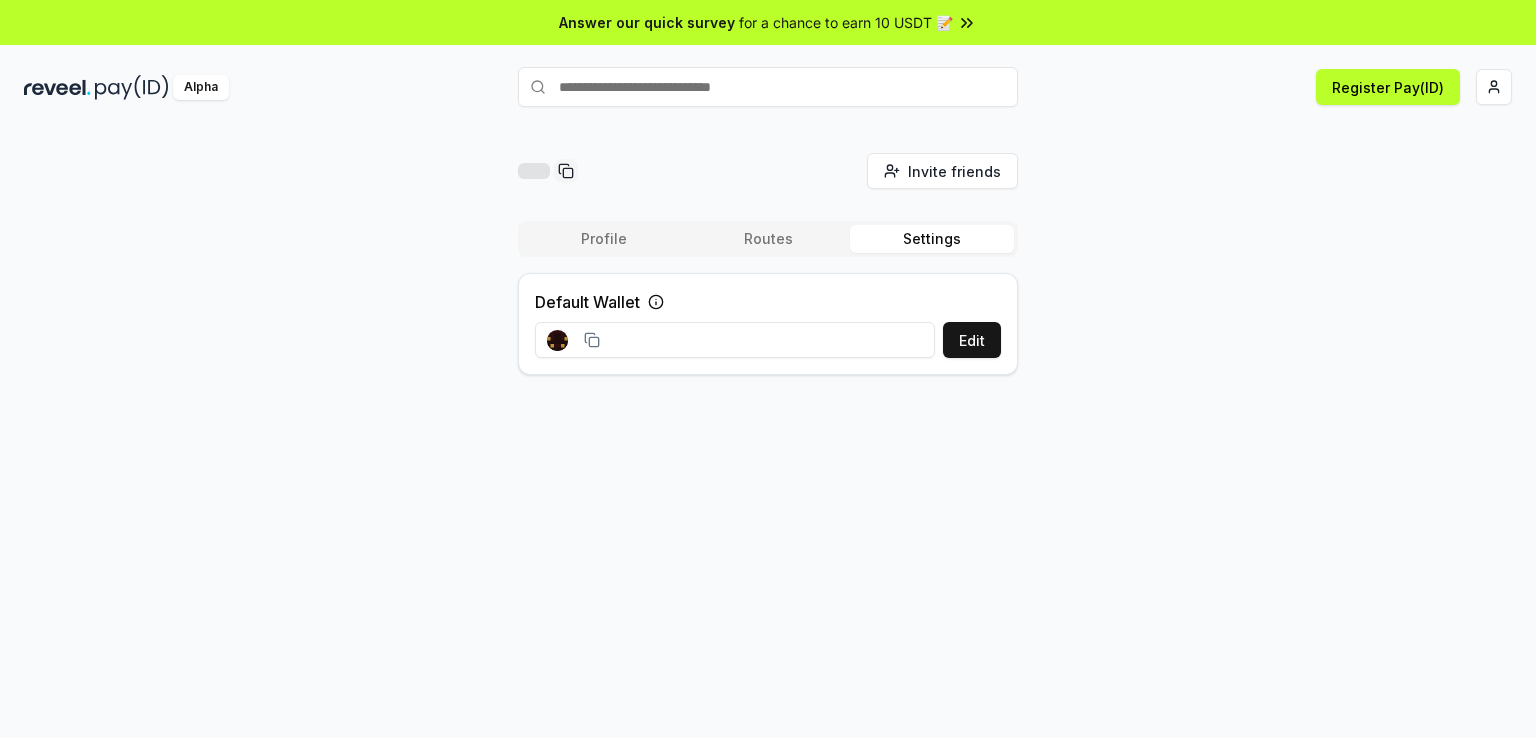 click on "Profile" at bounding box center (604, 239) 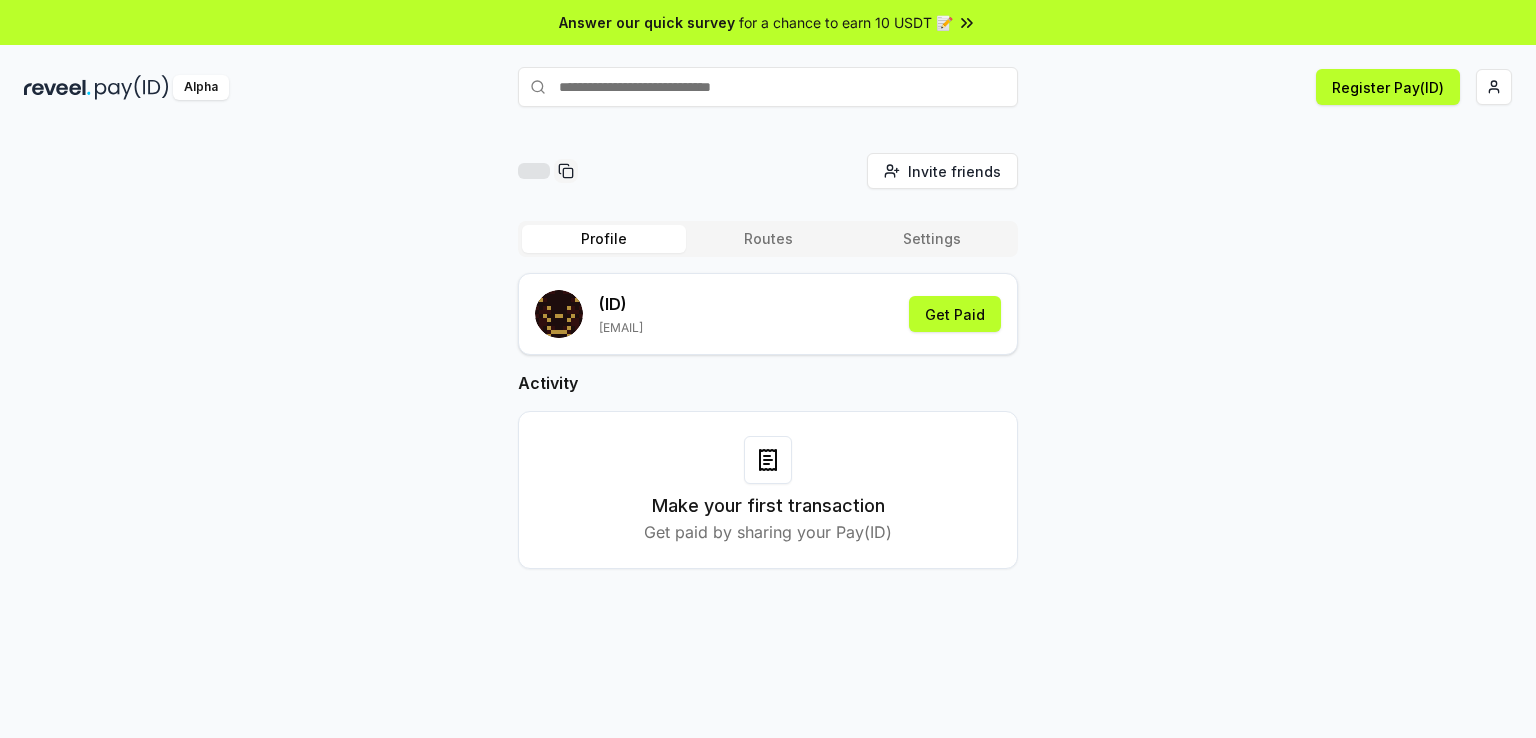 click on "Profile" at bounding box center (604, 239) 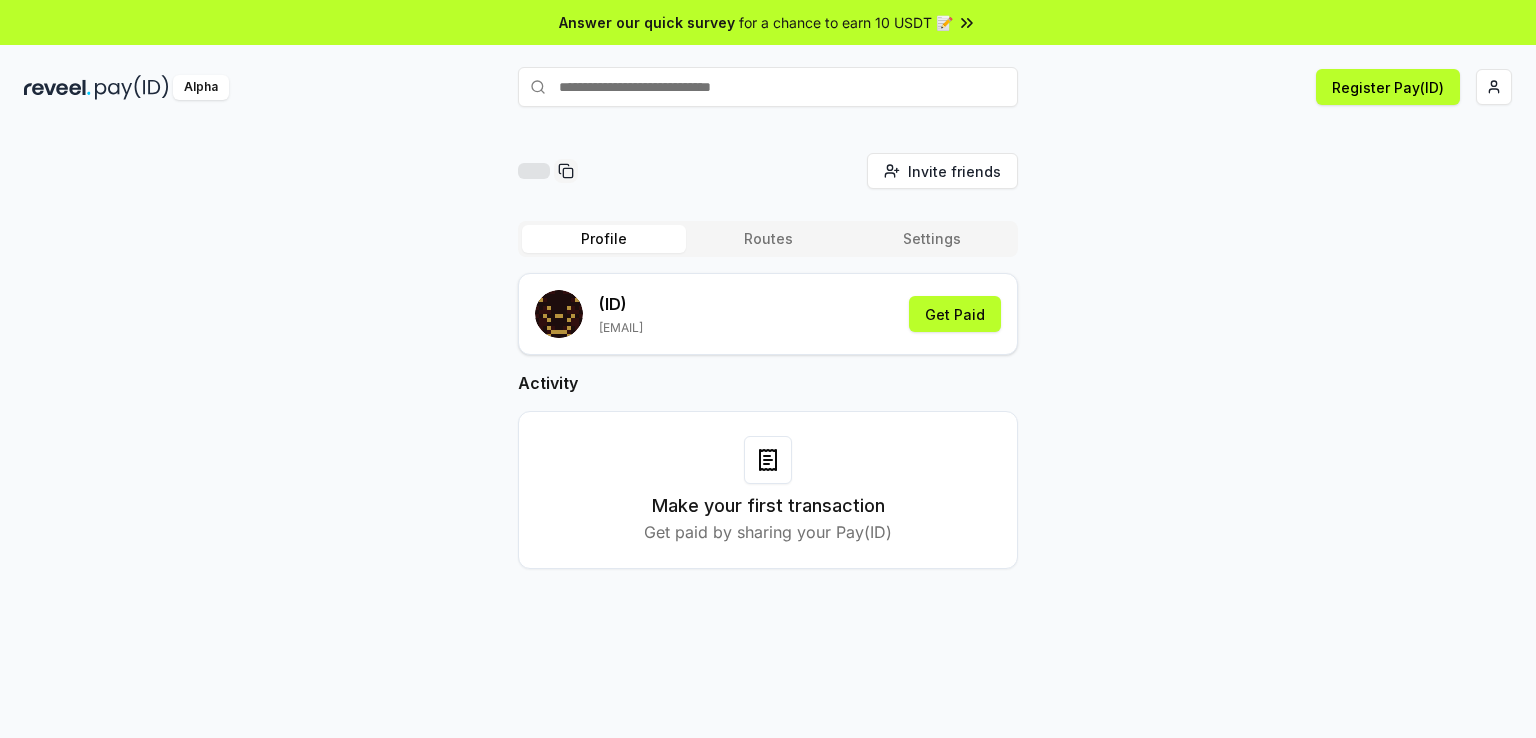 click on "Settings" at bounding box center [932, 239] 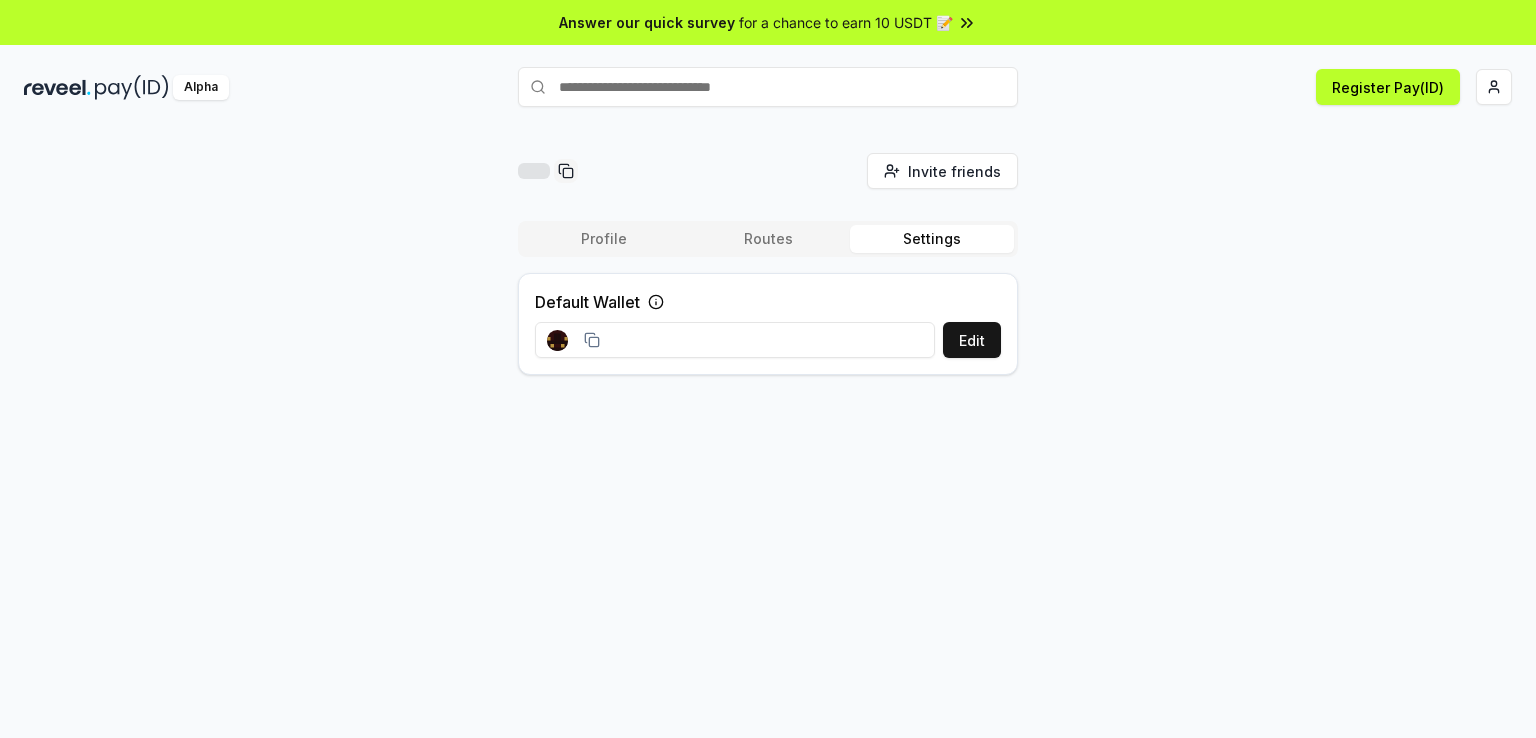 click on "Routes" at bounding box center [768, 239] 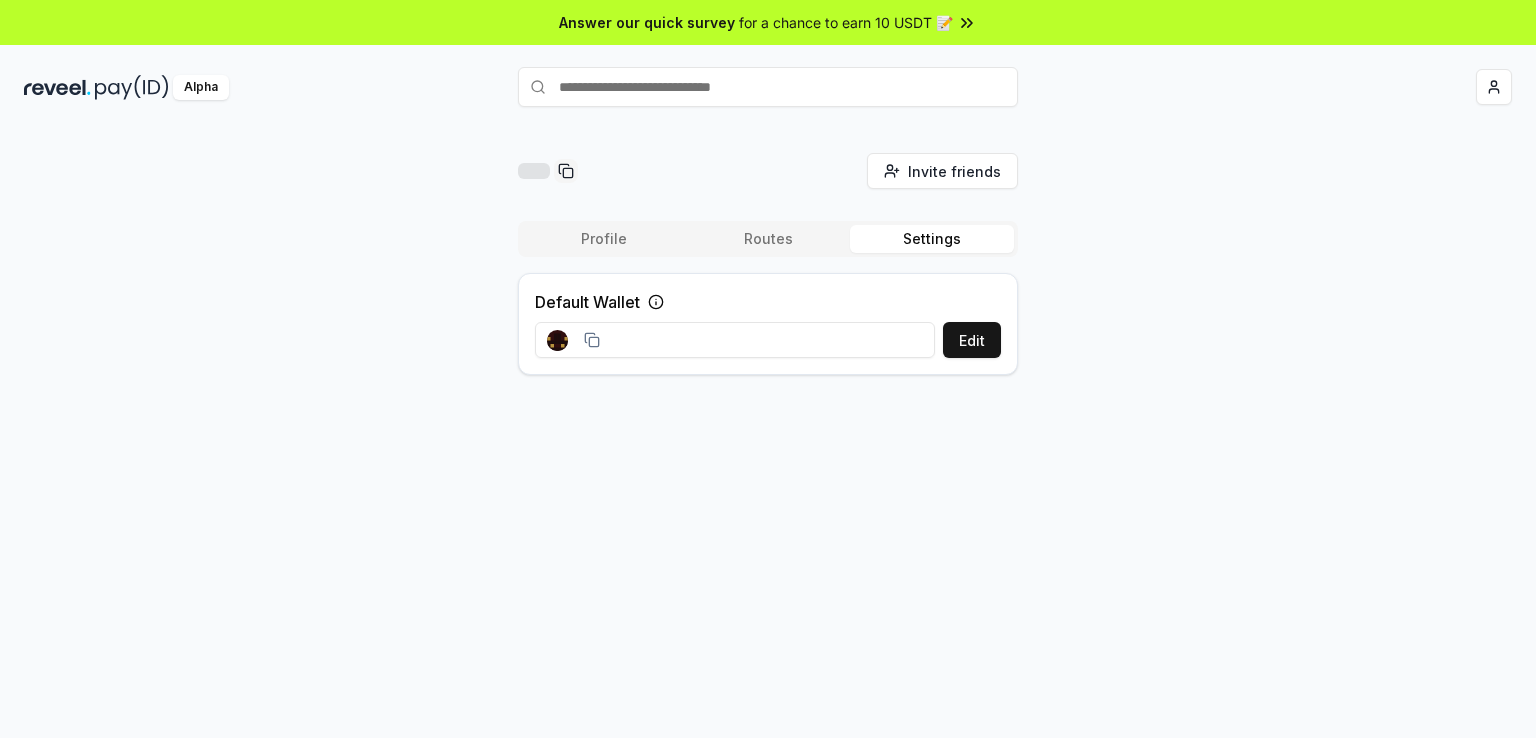 scroll, scrollTop: 0, scrollLeft: 0, axis: both 